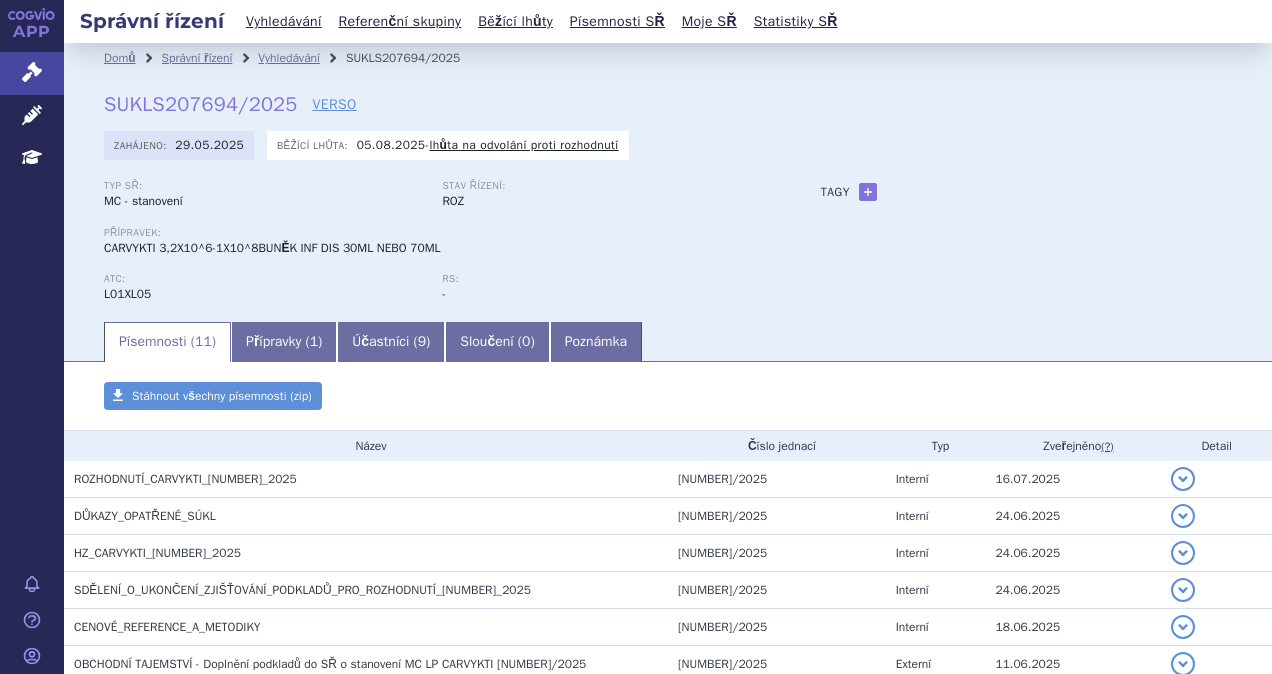 scroll, scrollTop: 0, scrollLeft: 0, axis: both 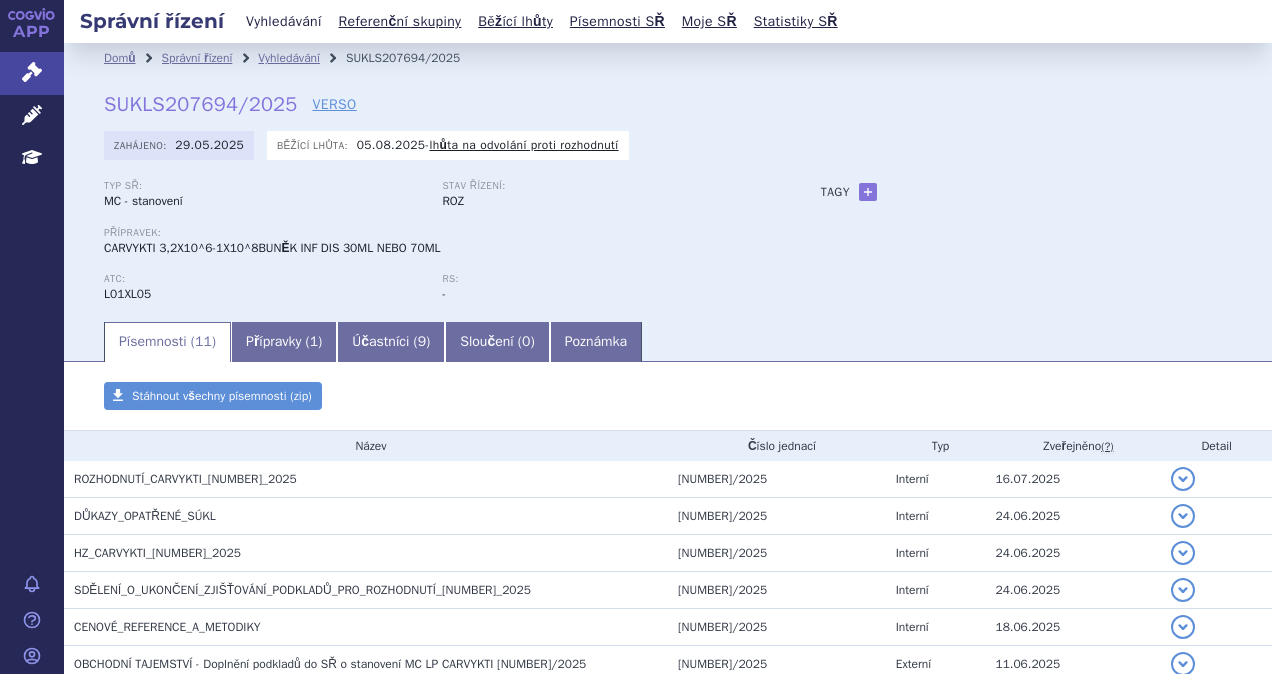 click on "Vyhledávání" at bounding box center (284, 21) 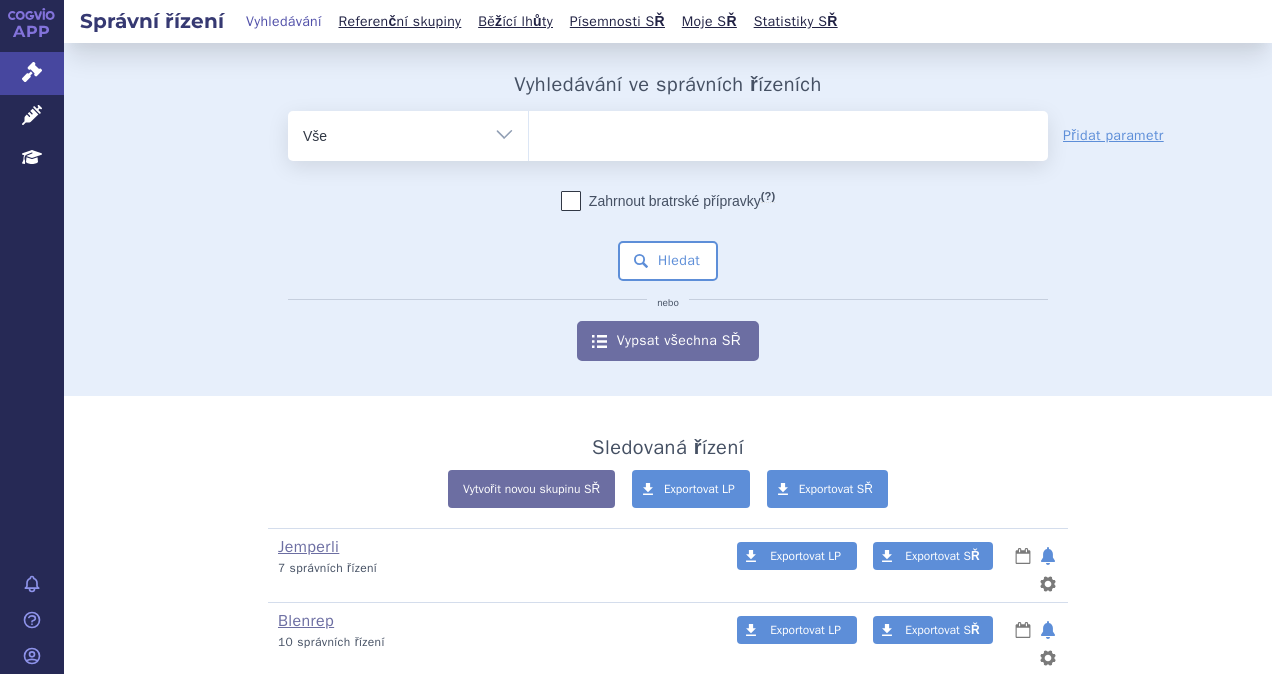 scroll, scrollTop: 0, scrollLeft: 0, axis: both 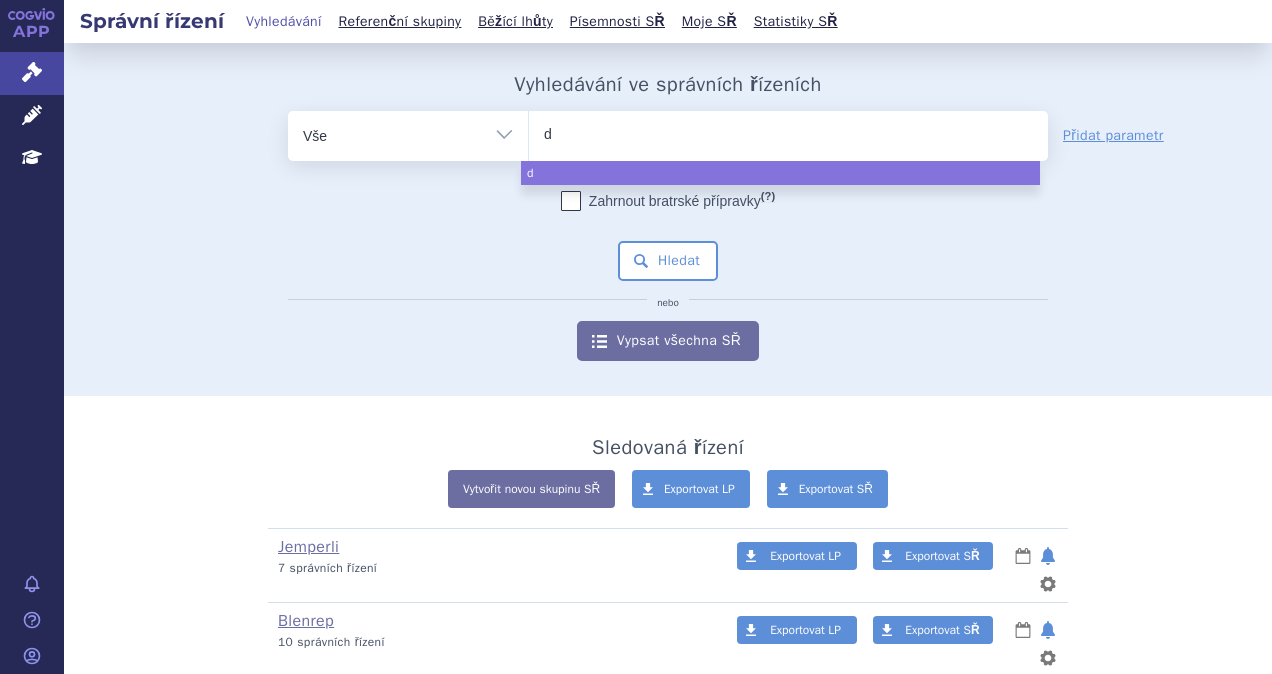 type on "da" 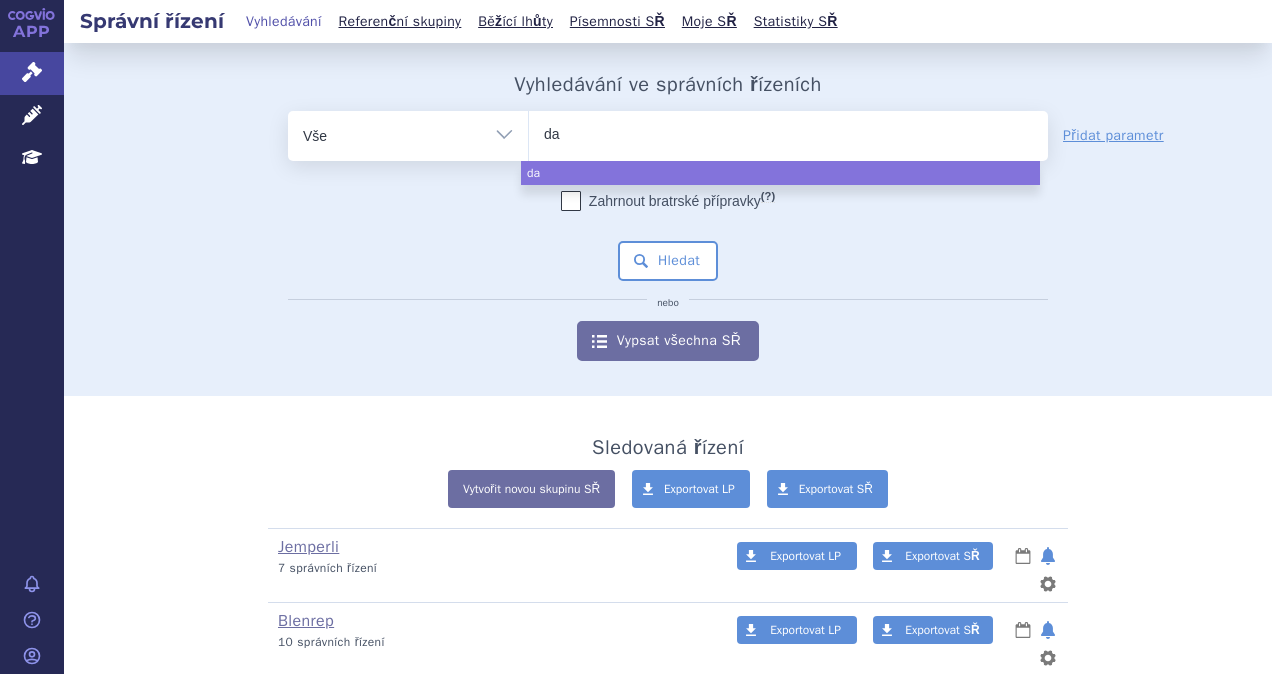 type on "dar" 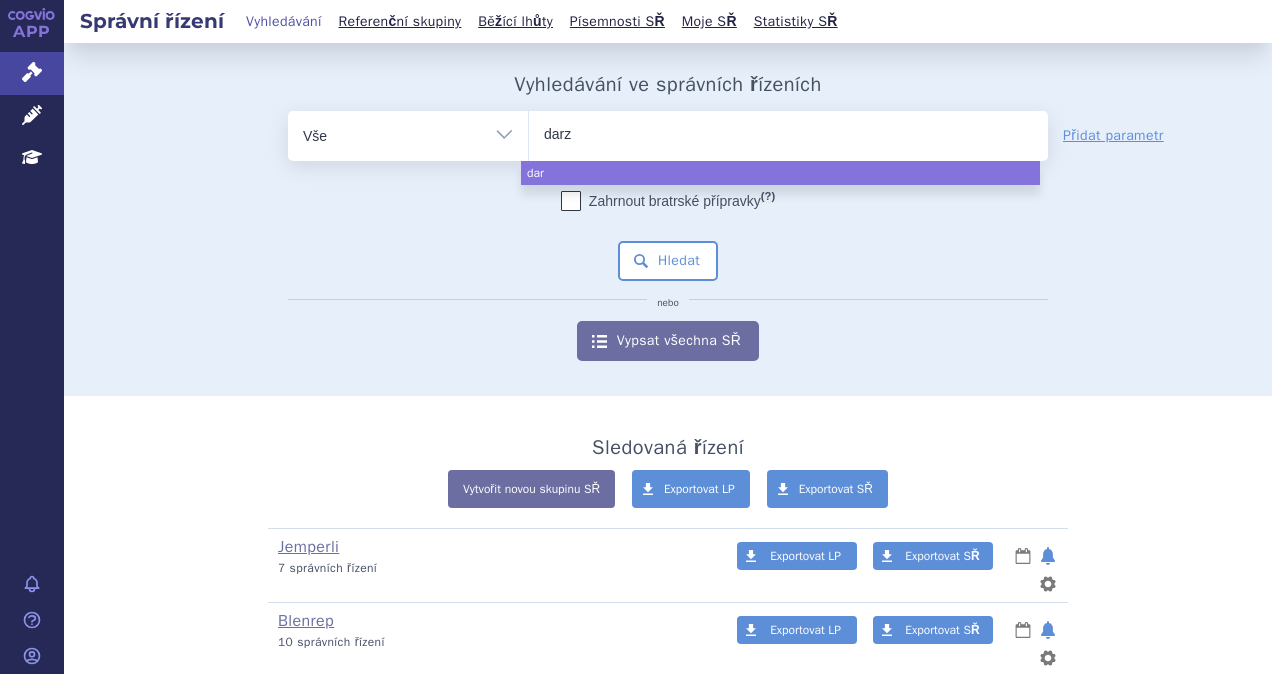 type on "darza" 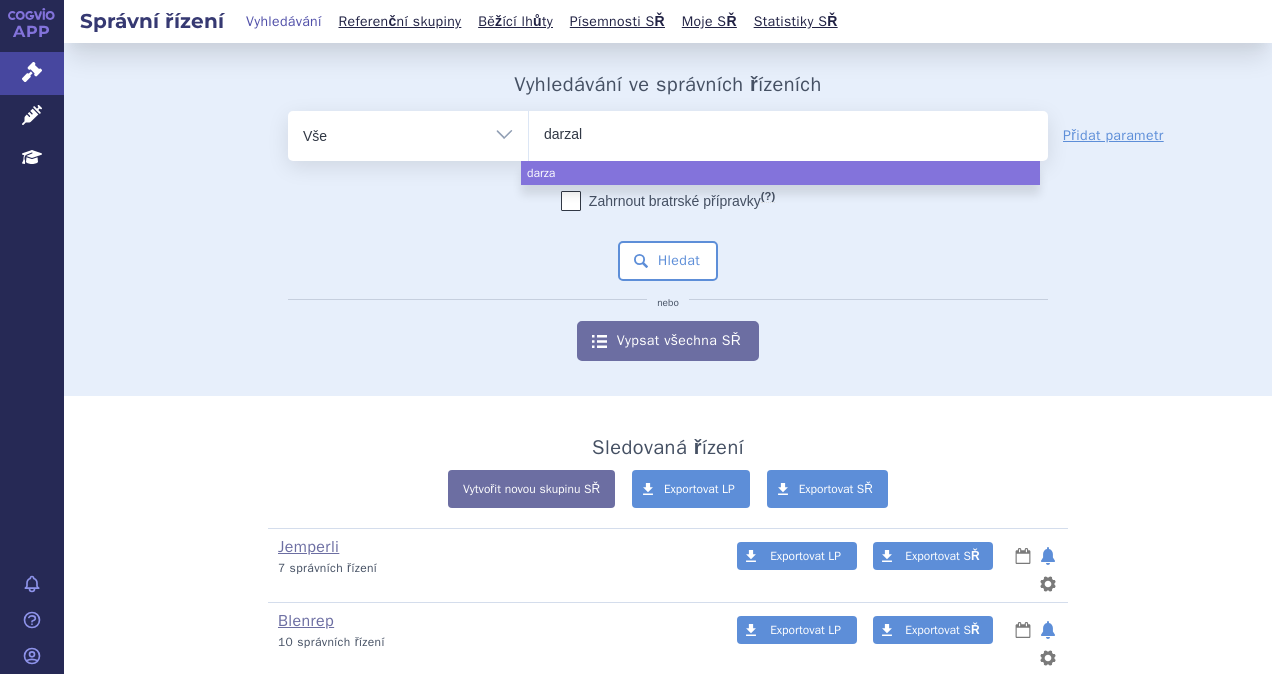 type on "darzale" 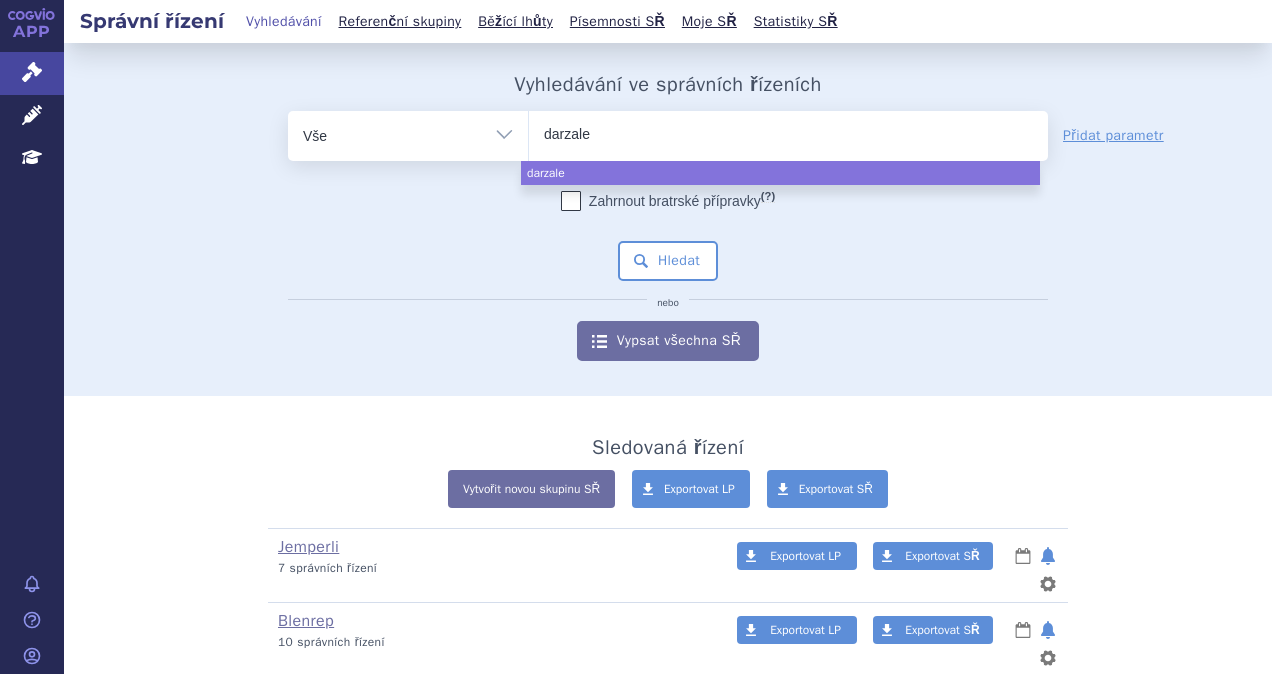 type on "darzalex" 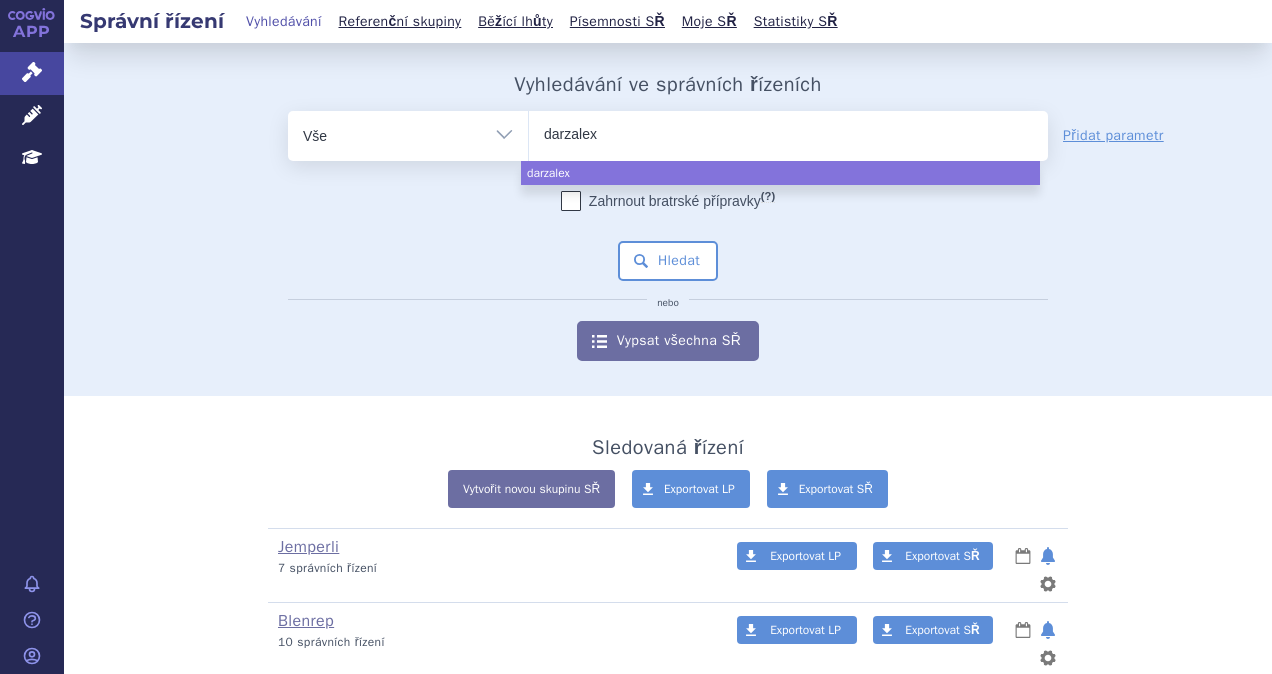 select on "darzalex" 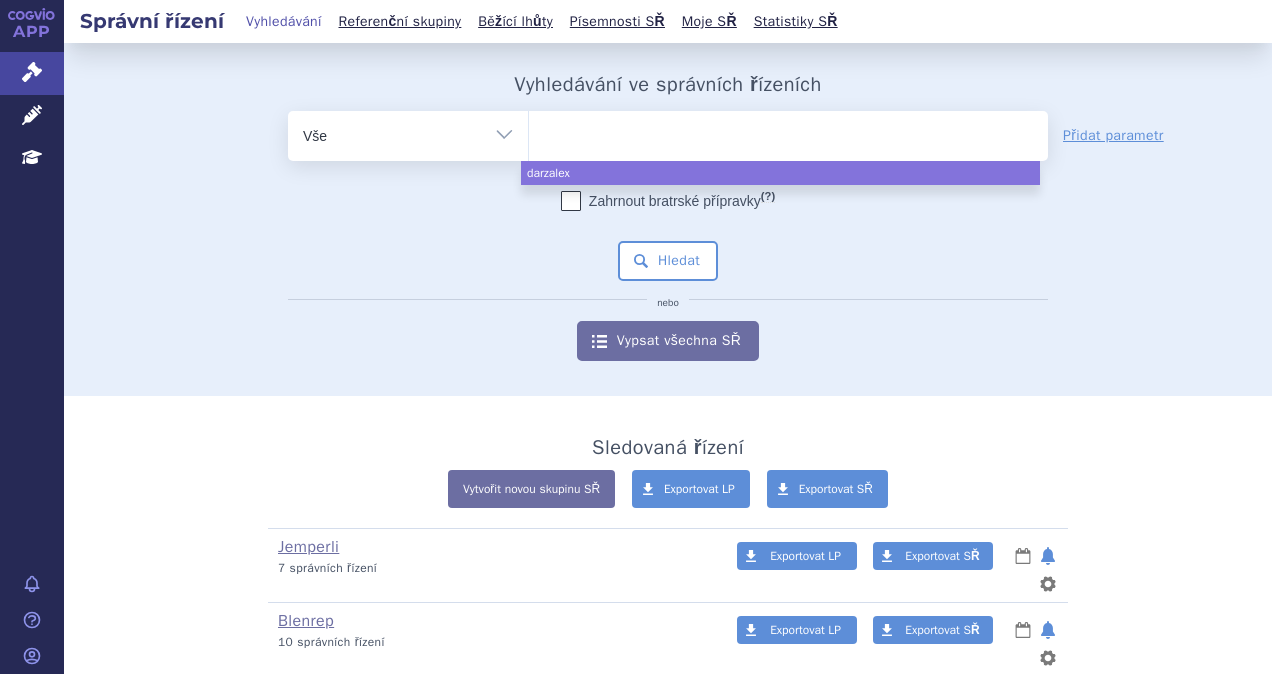 click on "Zahrnout bratrské přípravky  (?)
* Pozor, hledání dle vyhledávacího parametru  Indikační omezení dle MeSH  právě prochází aktualizací, neboť bylo vydáno nové SCAU. Výsledek vašeho hledání může být mírně omezený. Všechna data budou opět k dispozici během několika dní.
Hledat
nebo
Vypsat všechna SŘ" at bounding box center [668, 276] 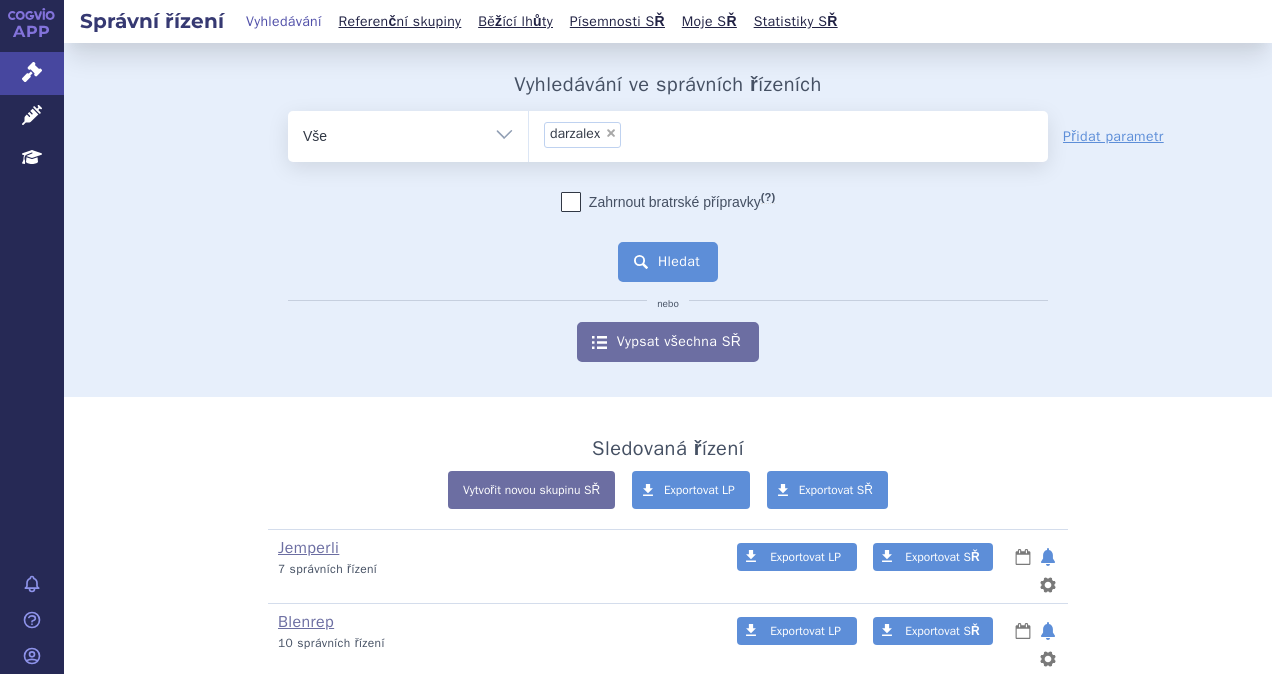click on "Hledat" at bounding box center (668, 262) 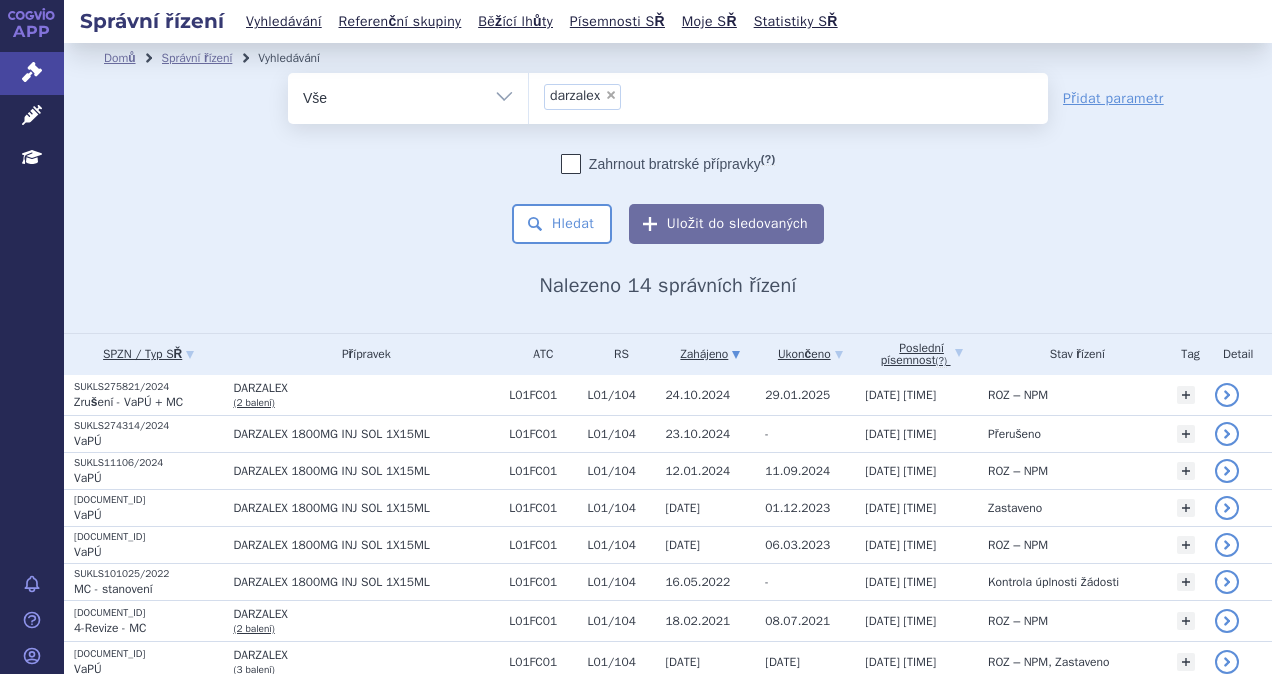 scroll, scrollTop: 0, scrollLeft: 0, axis: both 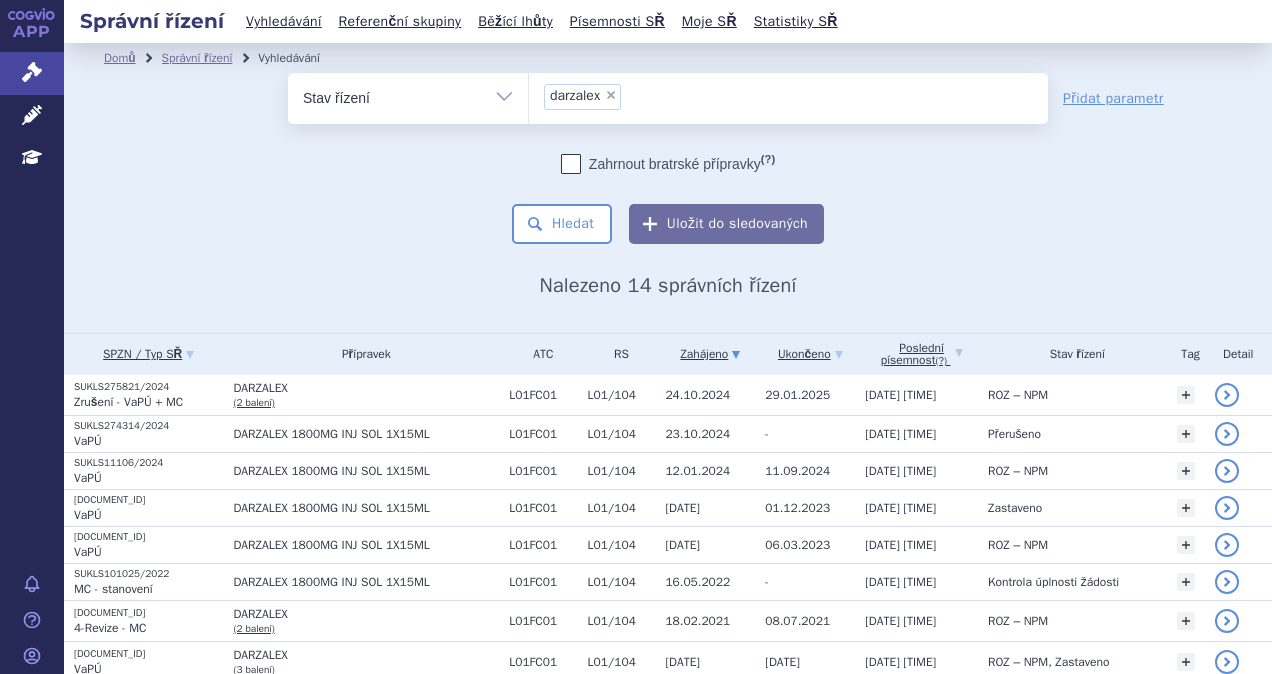 click on "Vše
Spisová značka
Typ SŘ
Přípravek/SUKL kód
Účastník/Držitel" at bounding box center (408, 95) 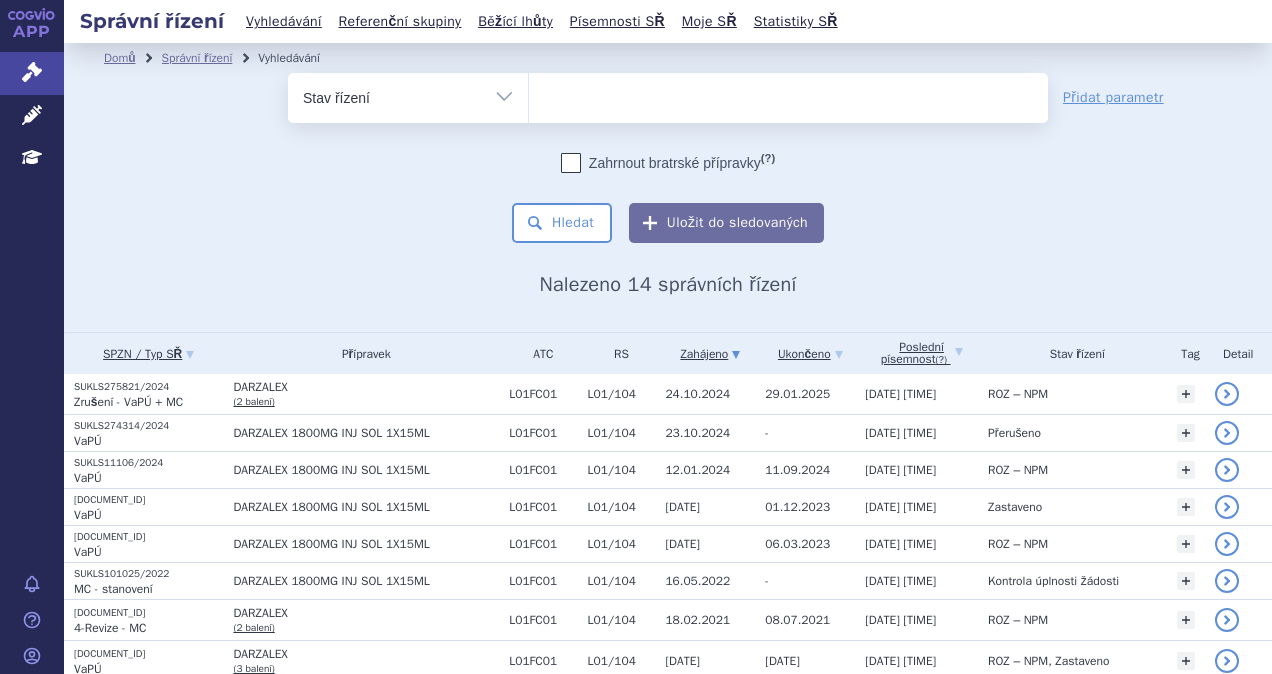 click on "Vše
Spisová značka
Typ SŘ
Přípravek/SUKL kód
Účastník/Držitel" at bounding box center (408, 95) 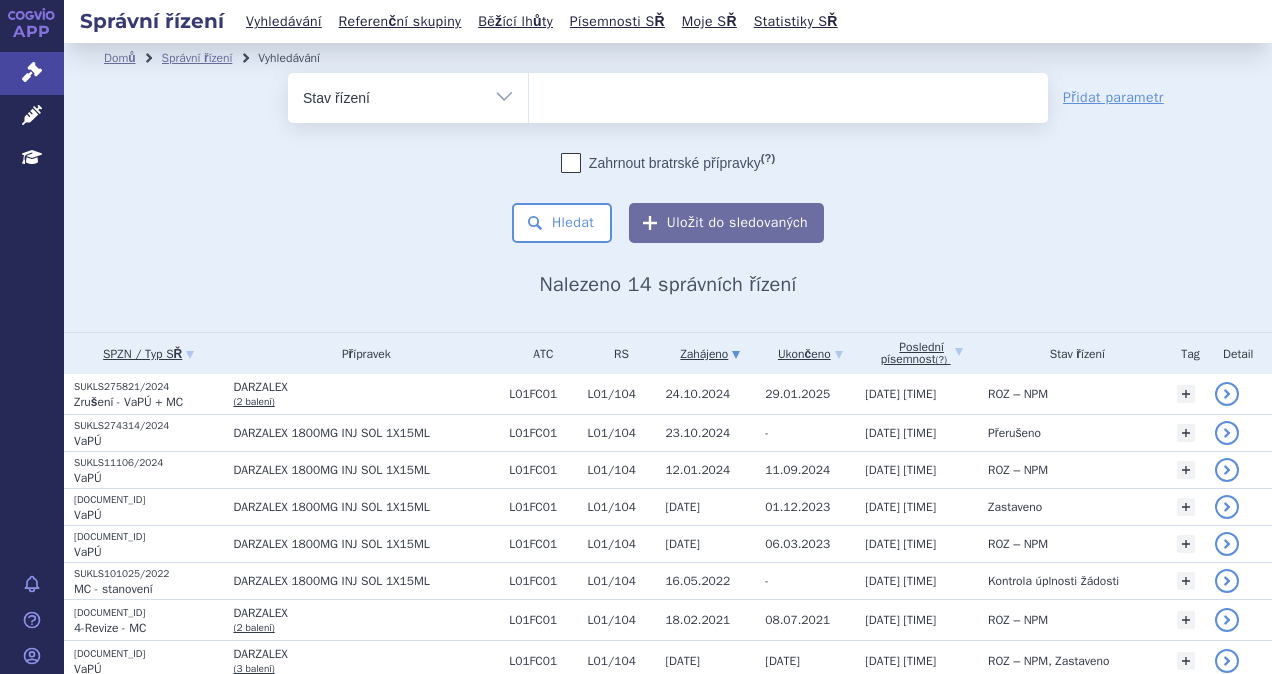 drag, startPoint x: 349, startPoint y: 99, endPoint x: 349, endPoint y: 112, distance: 13 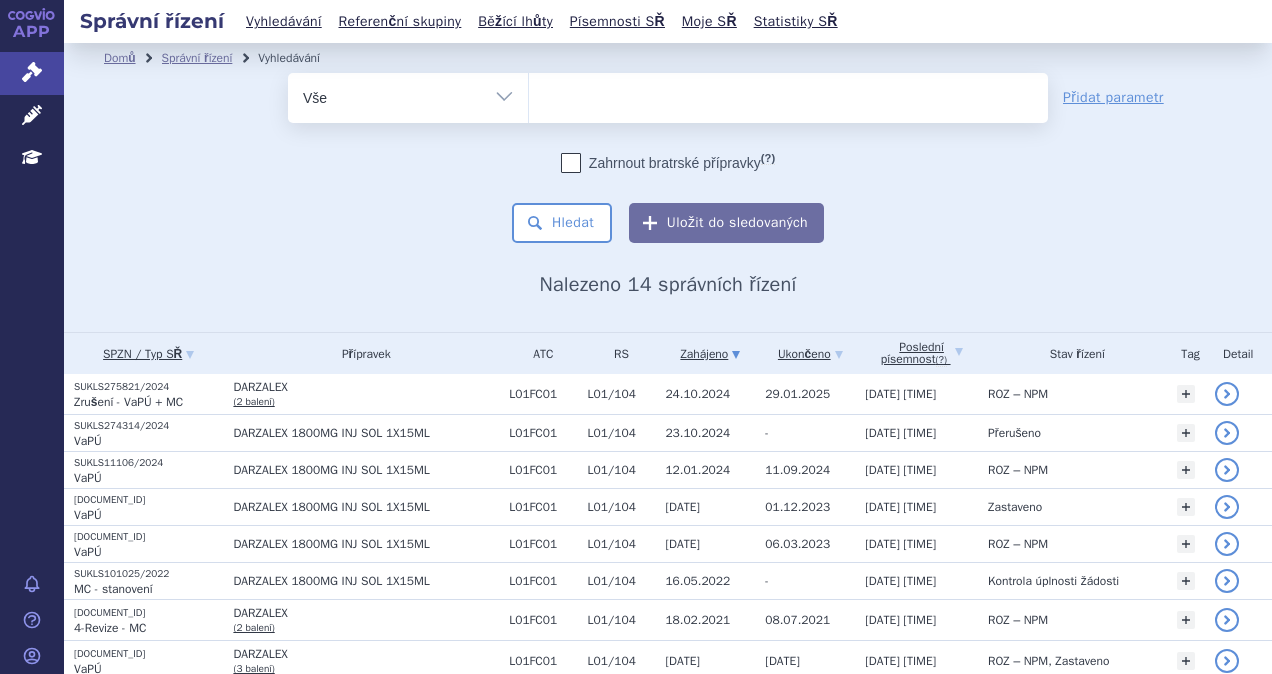 click on "Vše
Spisová značka
Typ SŘ
Přípravek/SUKL kód
Účastník/Držitel" at bounding box center (408, 95) 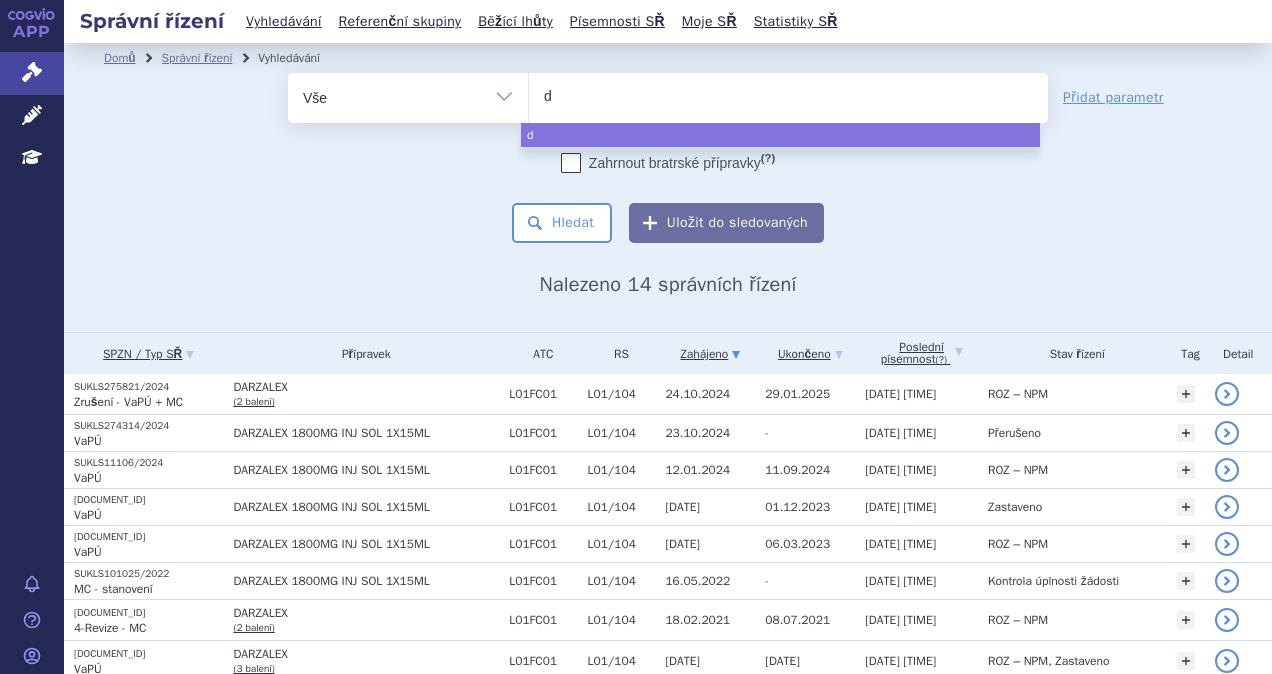 type on "da" 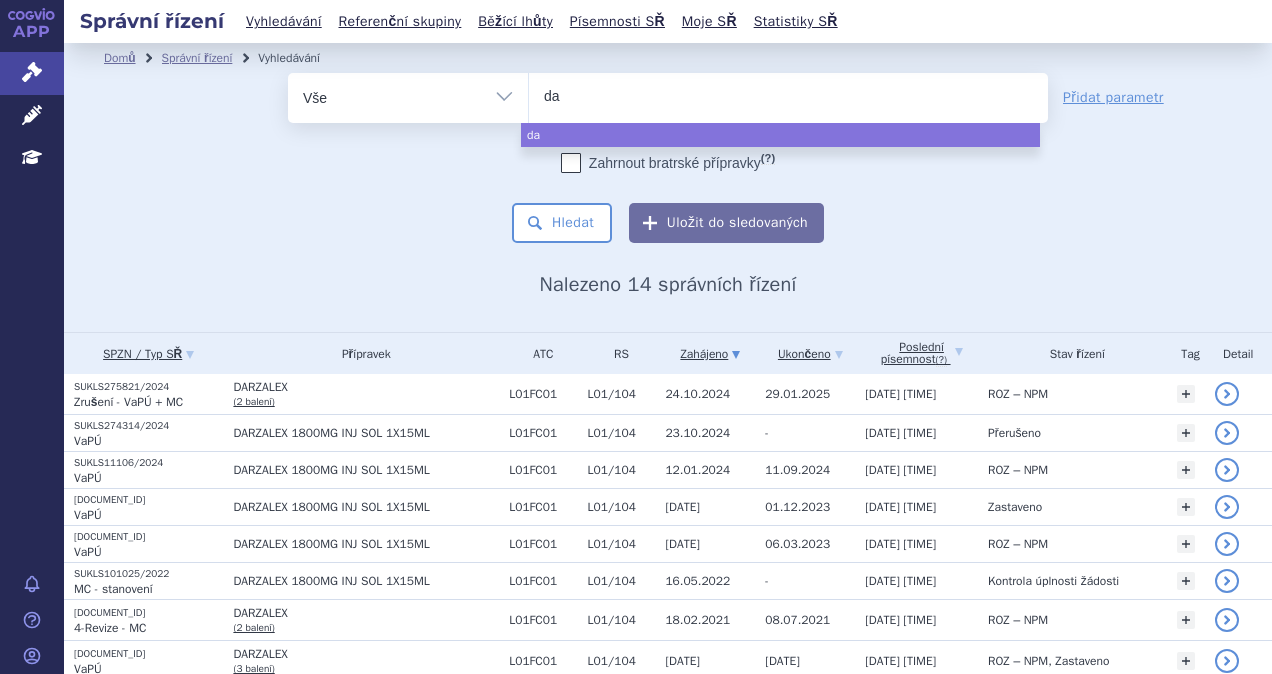 type on "dar" 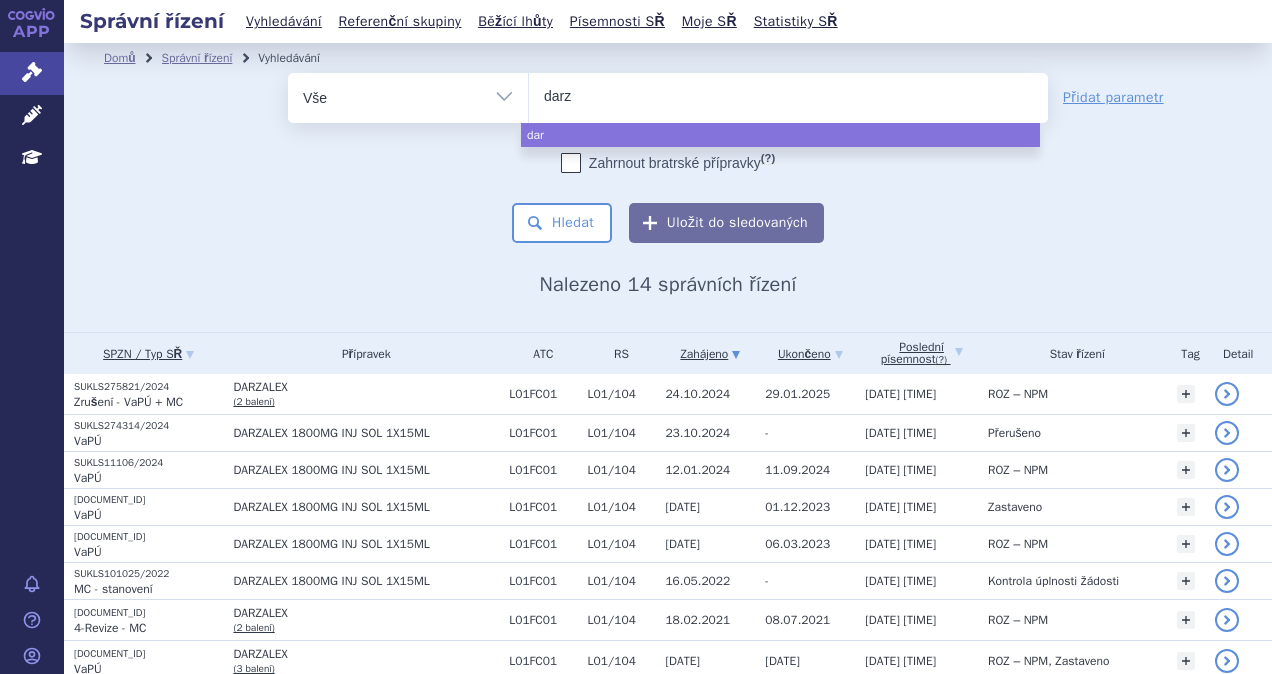 type on "darza" 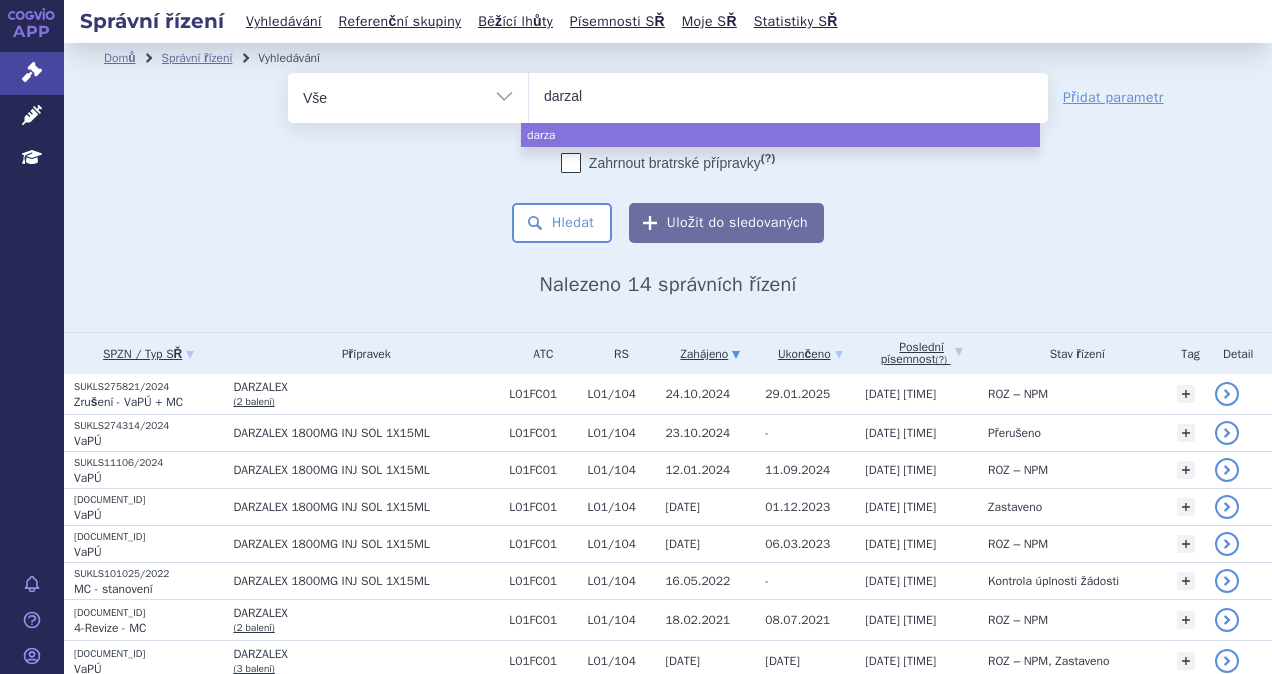 type on "darzale" 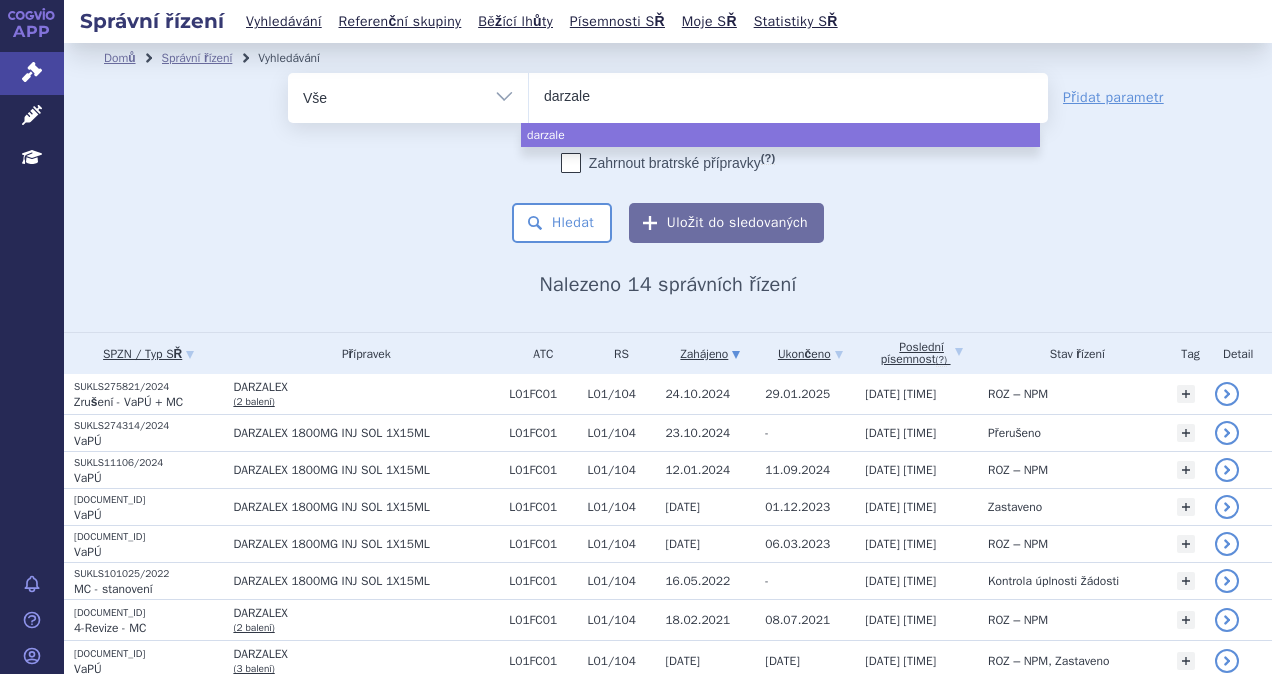type on "darzalex" 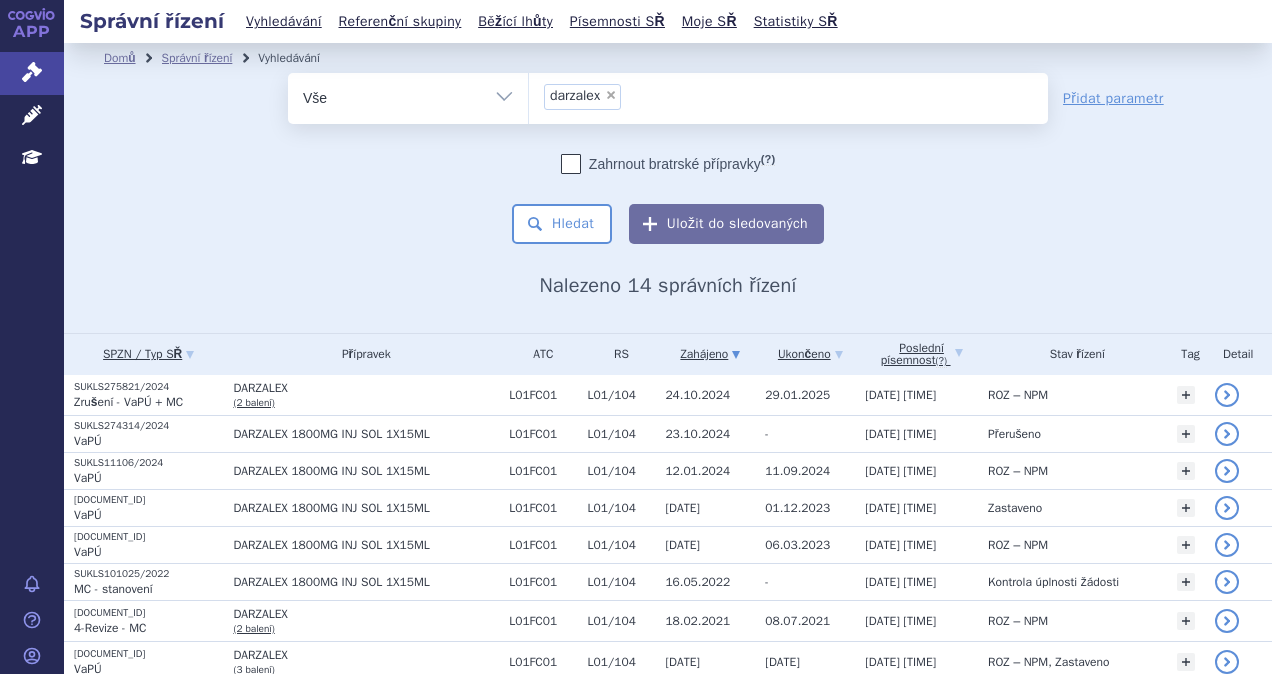 select on "darzalex" 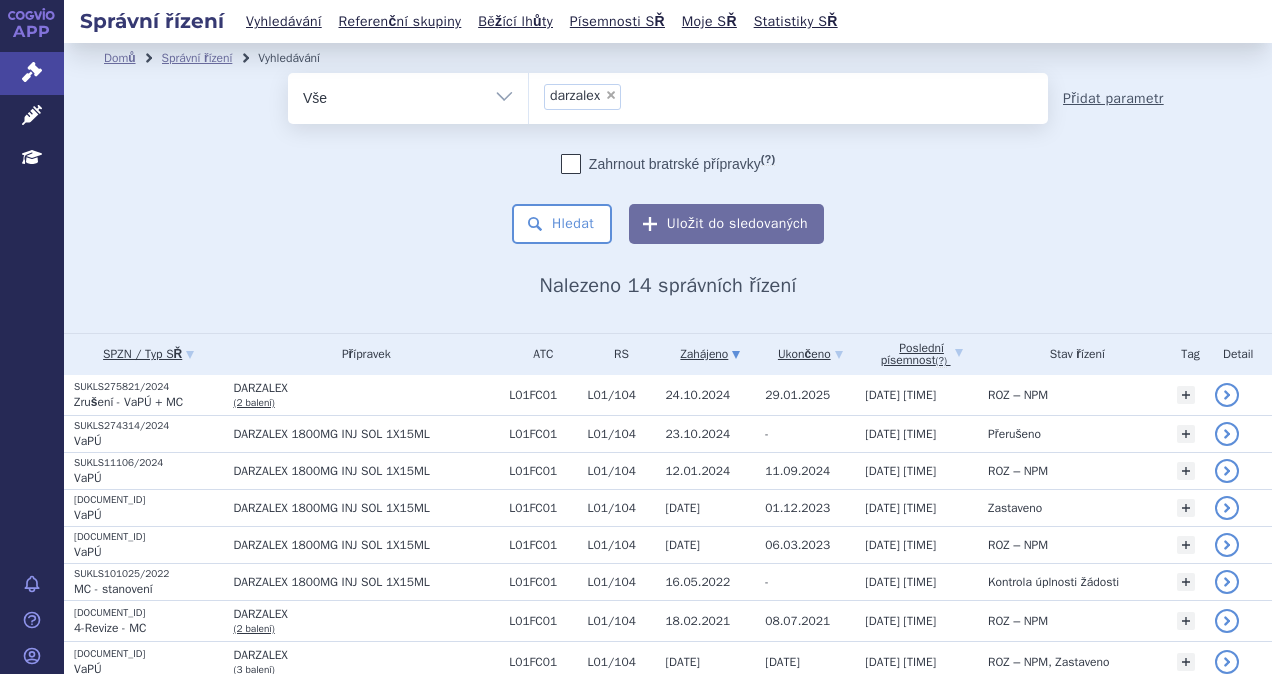 click on "Přidat parametr" at bounding box center [1113, 99] 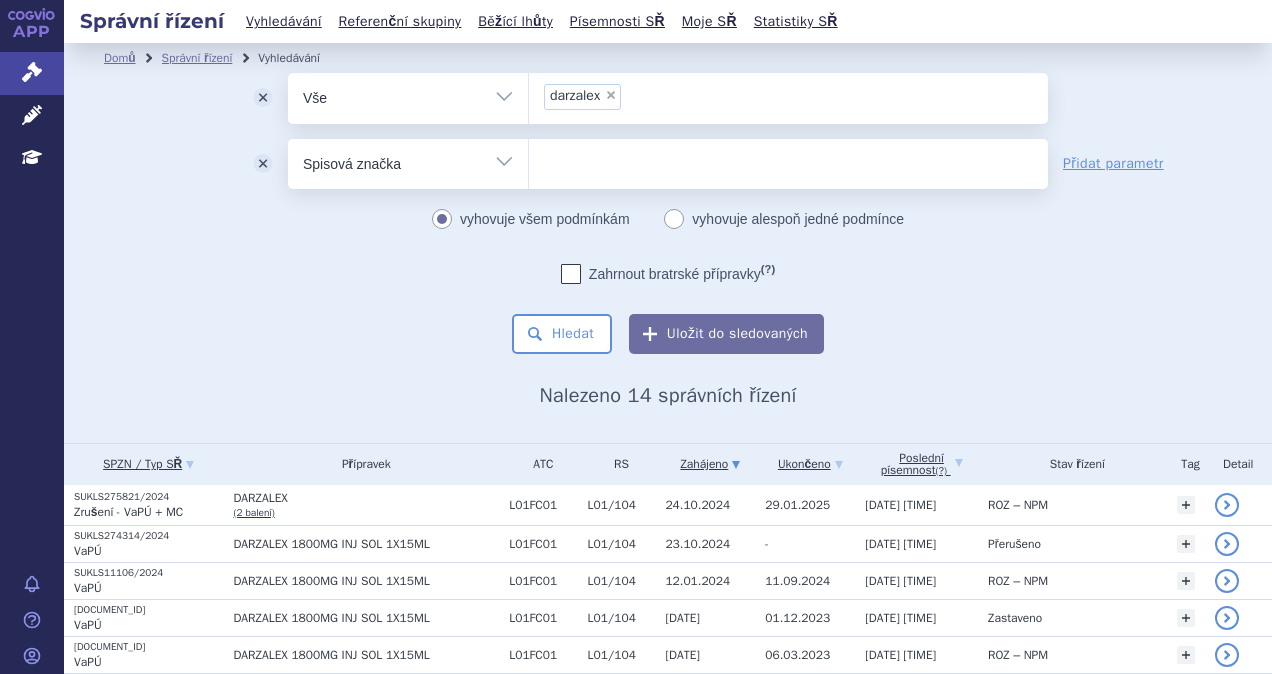 click on "Vše
Spisová značka
Typ SŘ
Přípravek/SUKL kód
Účastník/Držitel" at bounding box center [408, 161] 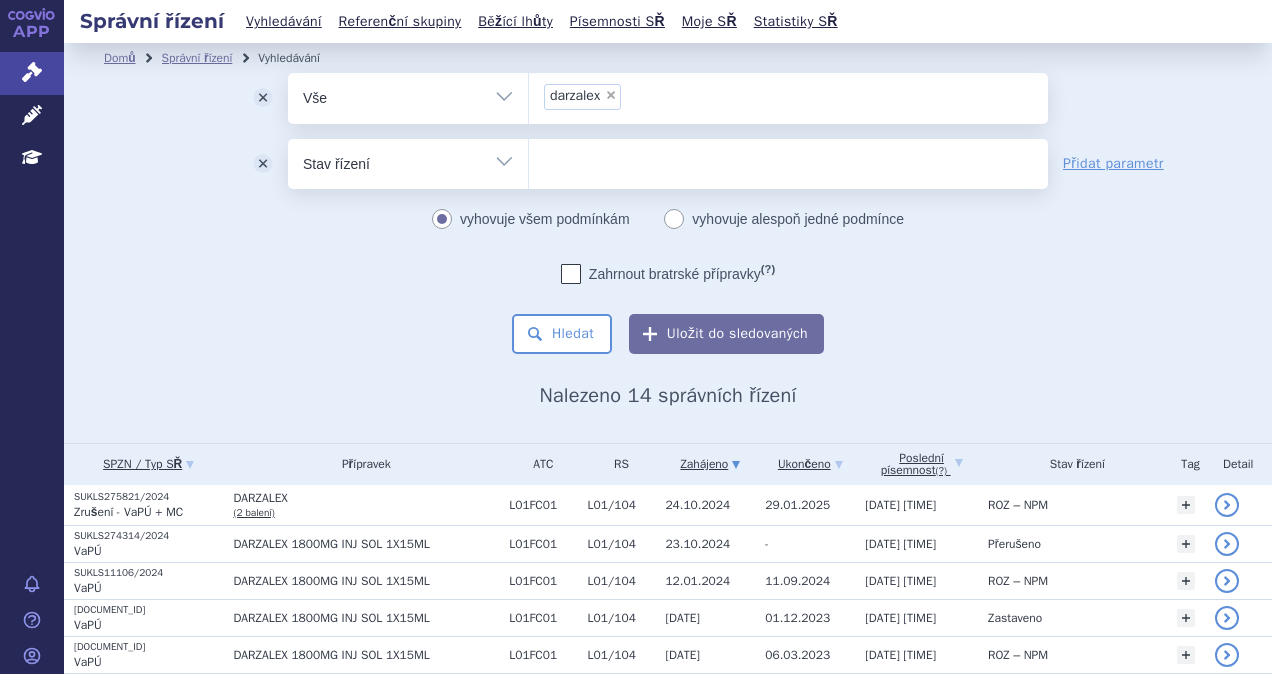 click on "Vše
Spisová značka
Typ SŘ
Přípravek/SUKL kód
Účastník/Držitel" at bounding box center (408, 161) 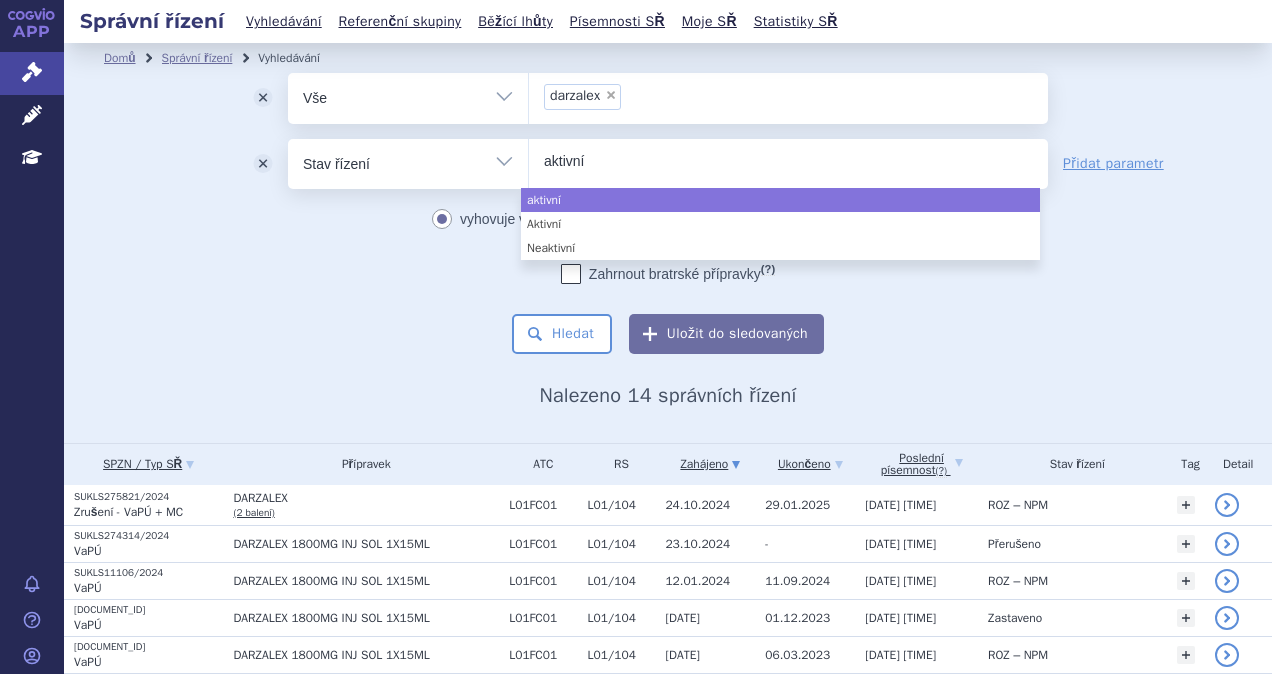 type on "aktivní" 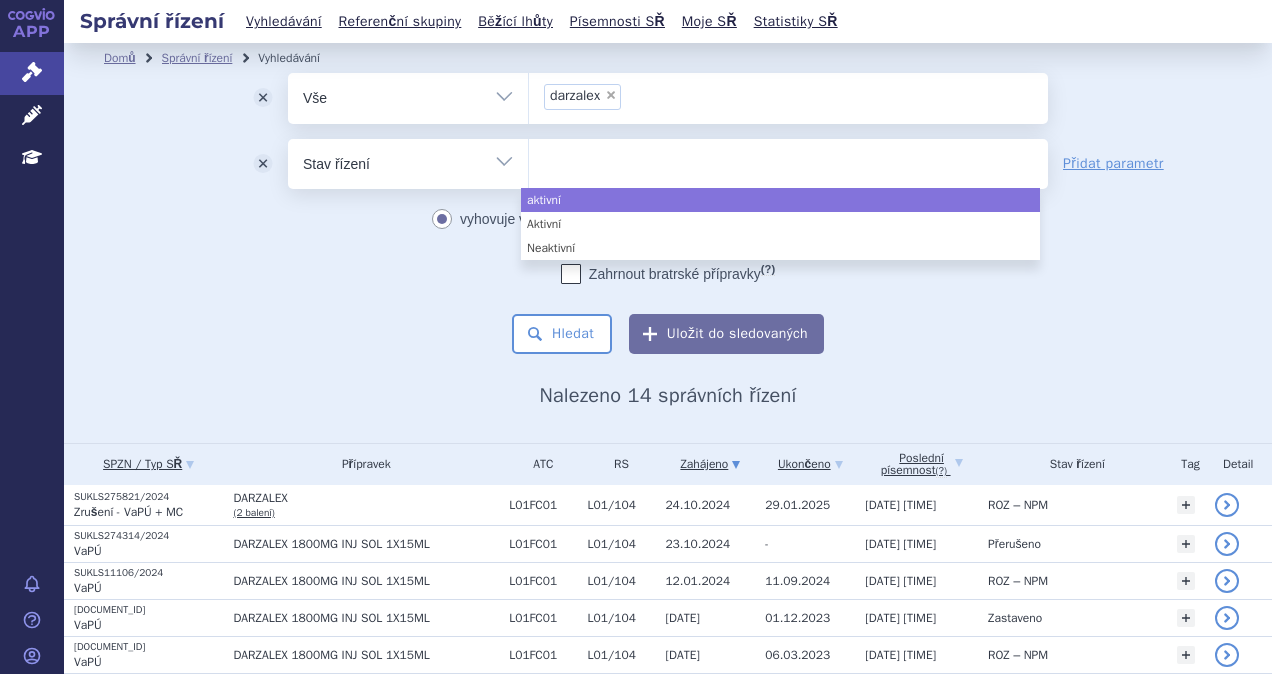 select on "aktivní" 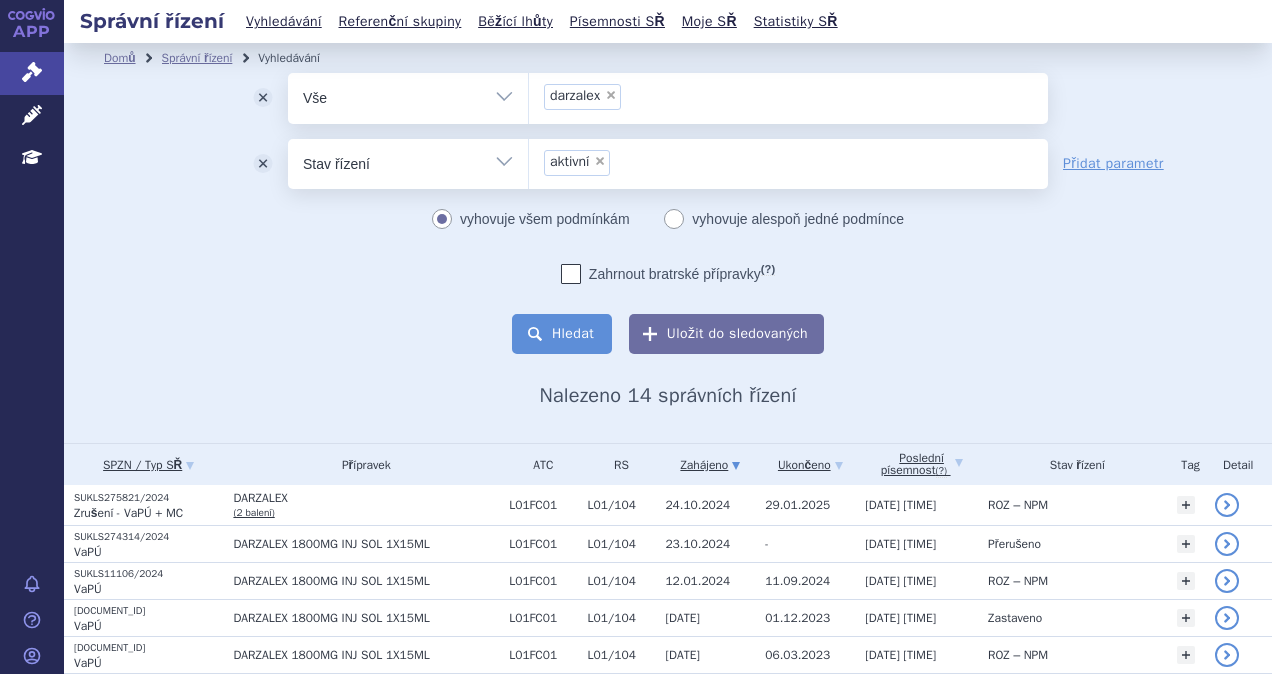 click on "Hledat" at bounding box center [562, 334] 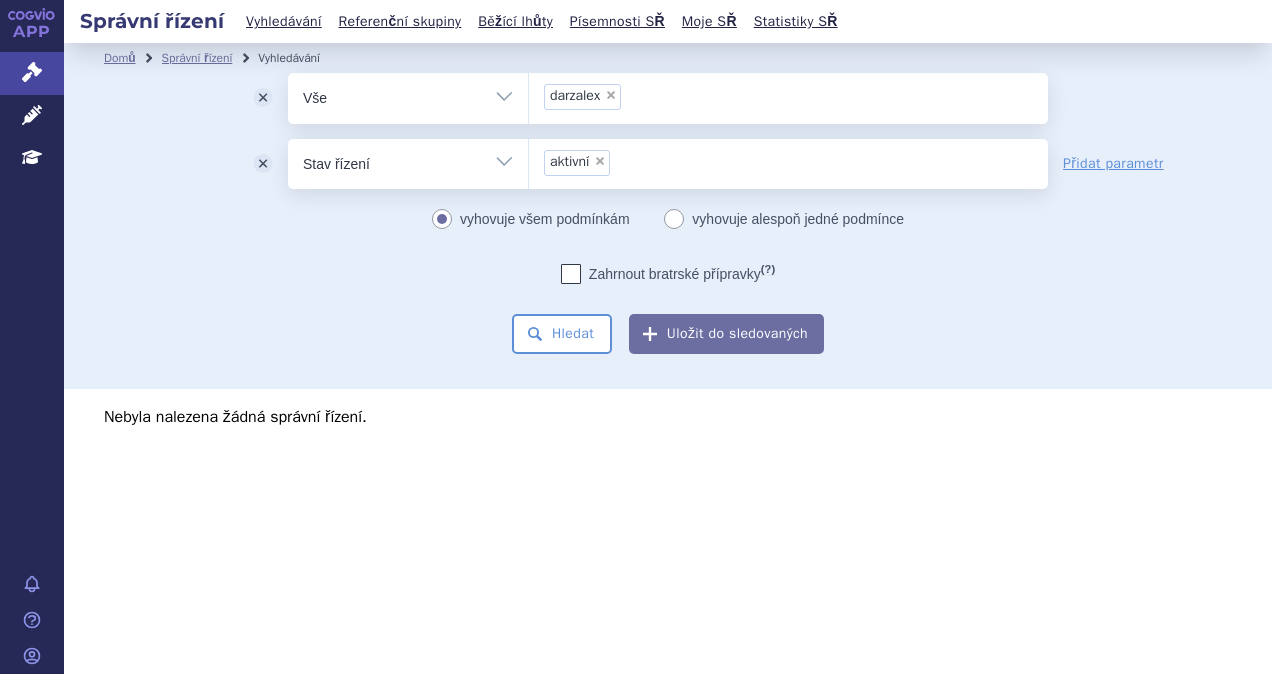 scroll, scrollTop: 0, scrollLeft: 0, axis: both 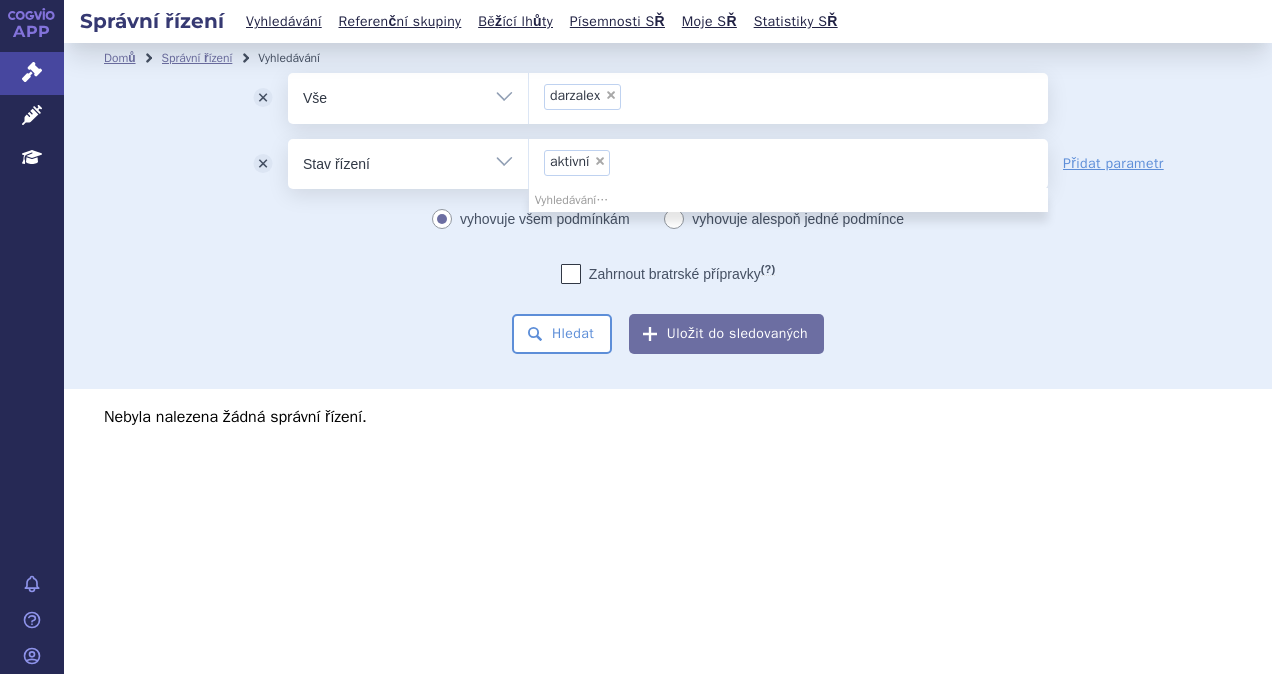 click on "×" at bounding box center (600, 161) 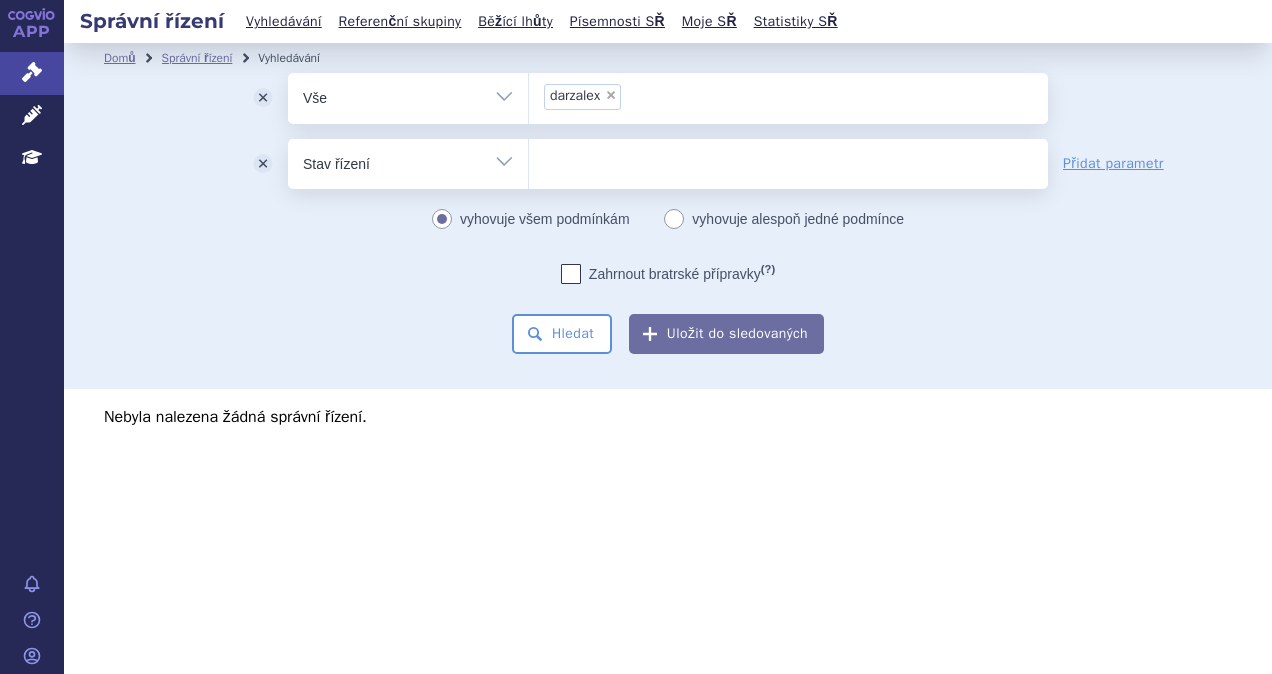 click on "Vše
Spisová značka
Typ SŘ
Přípravek/SUKL kód
Účastník/Držitel" at bounding box center [408, 161] 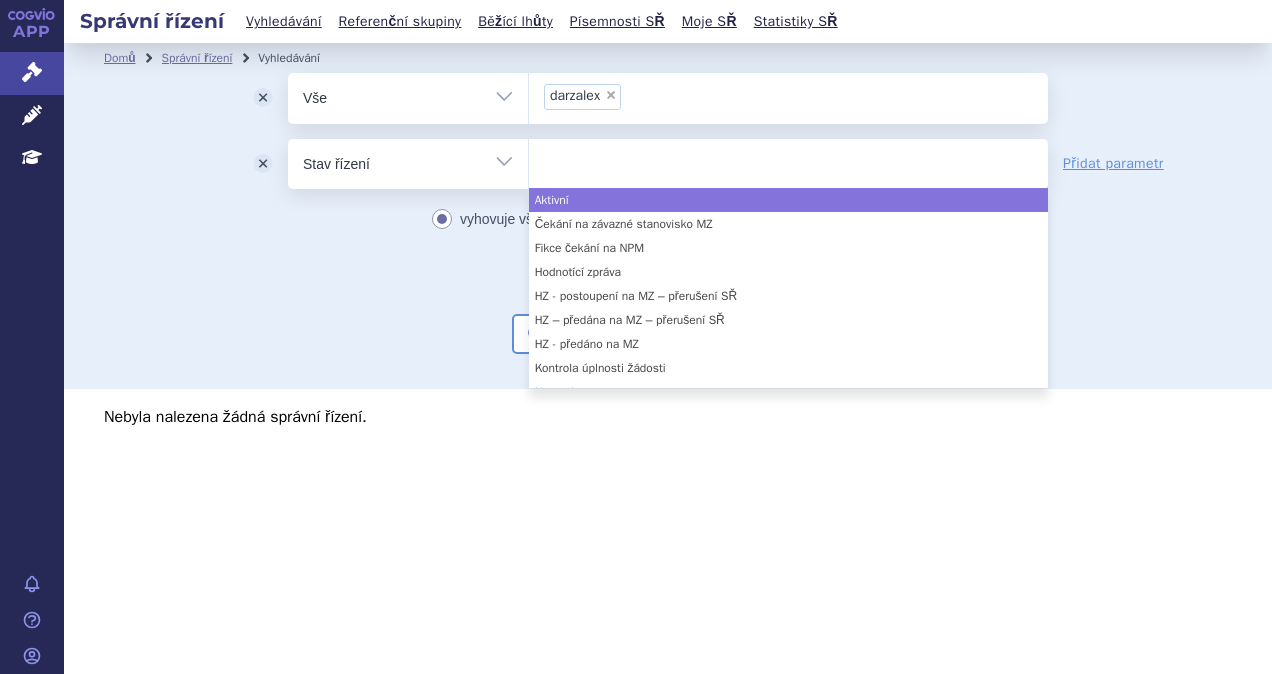 select on "a0d16f3a-7c3c-49b9-bbbf-43dbf2e58536" 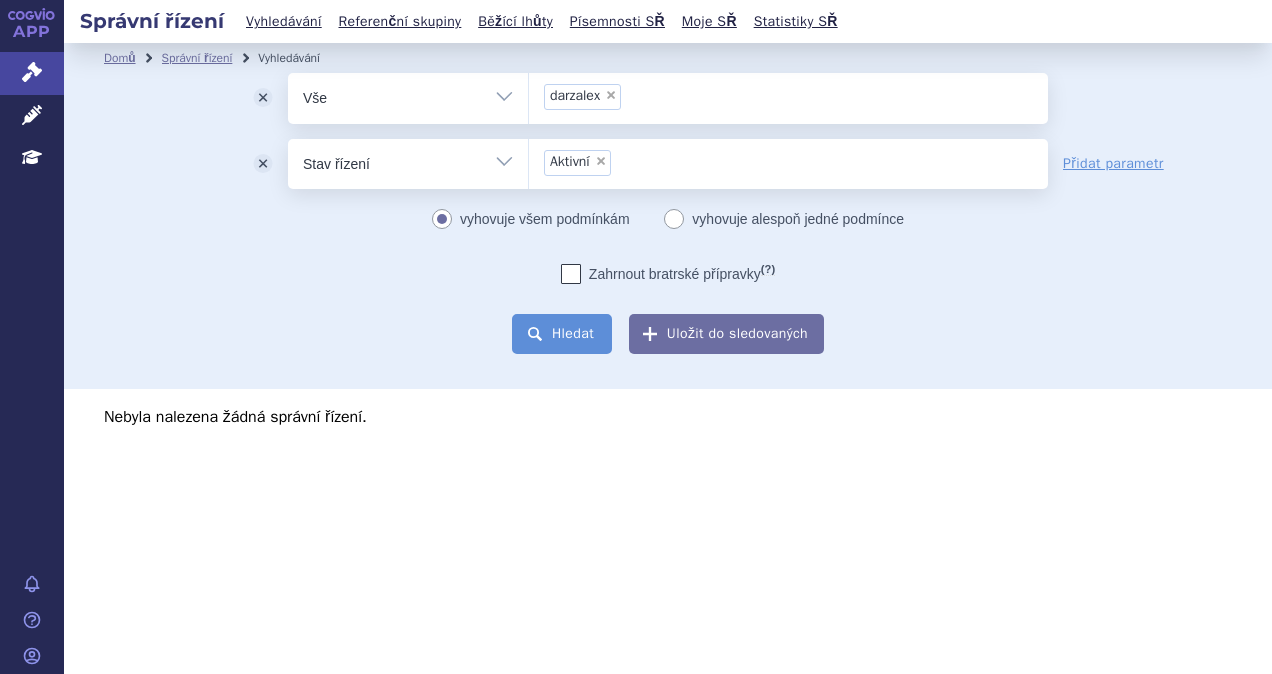 click on "Hledat" at bounding box center (562, 334) 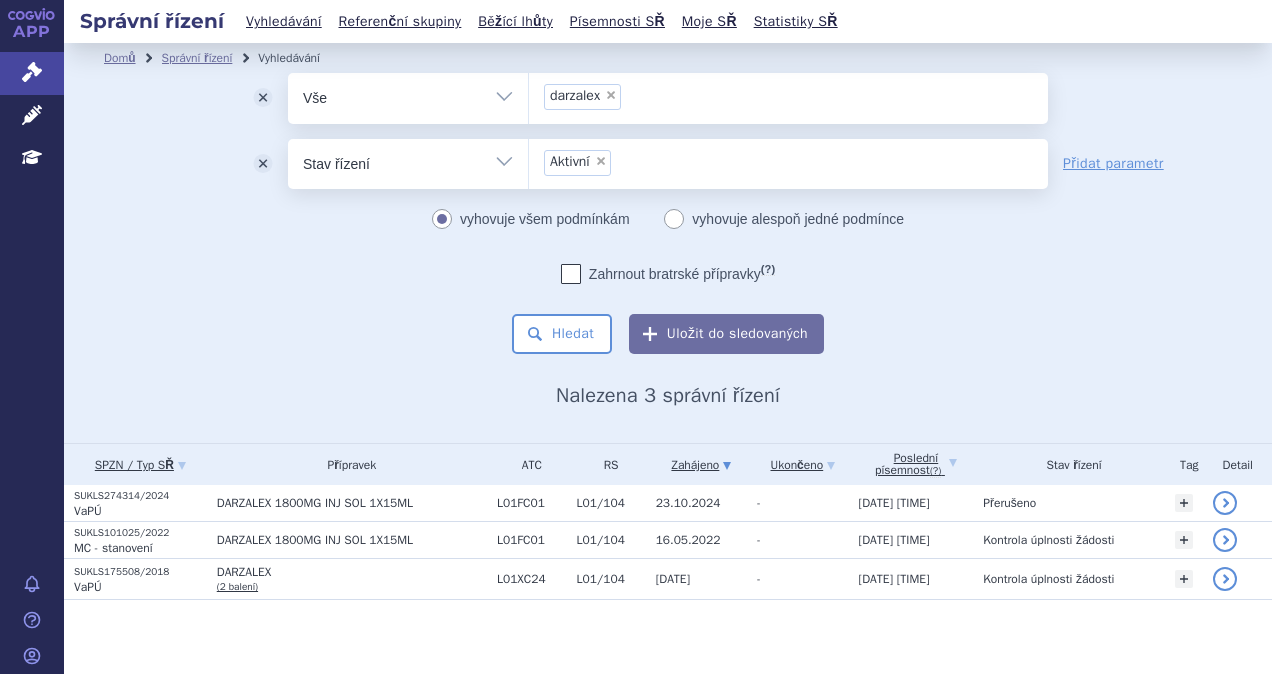 scroll, scrollTop: 0, scrollLeft: 0, axis: both 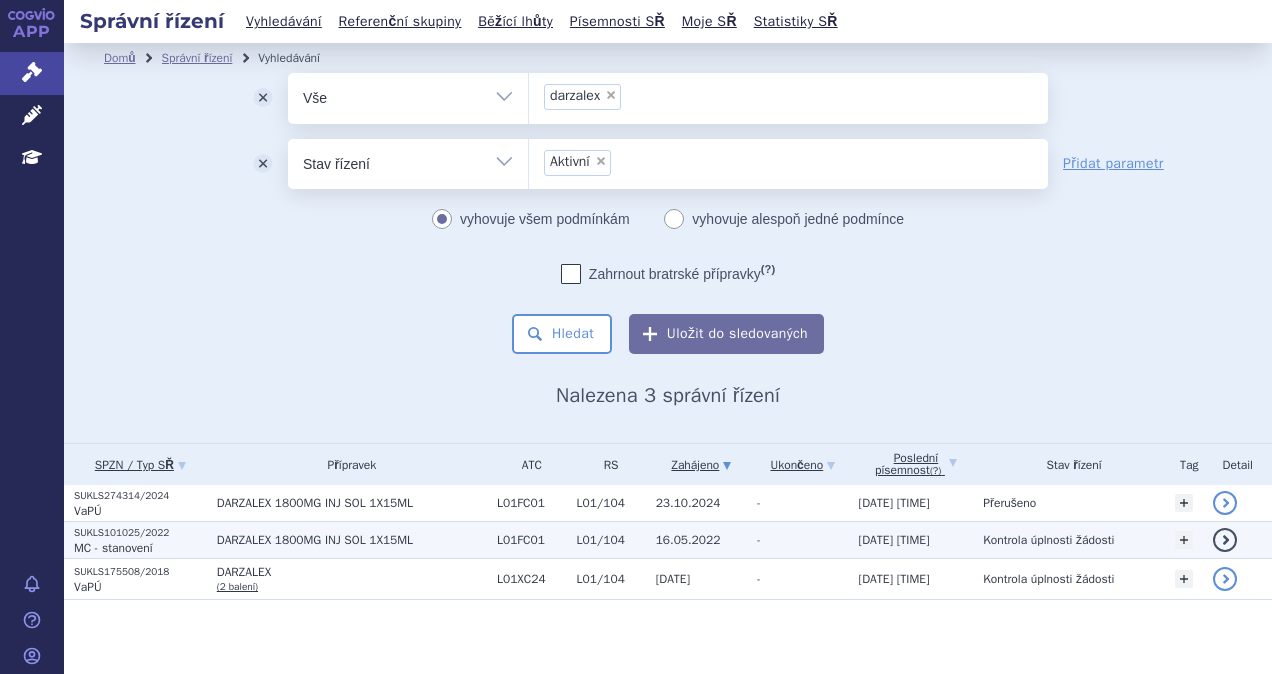 click on "DARZALEX 1800MG INJ SOL 1X15ML" at bounding box center (347, 540) 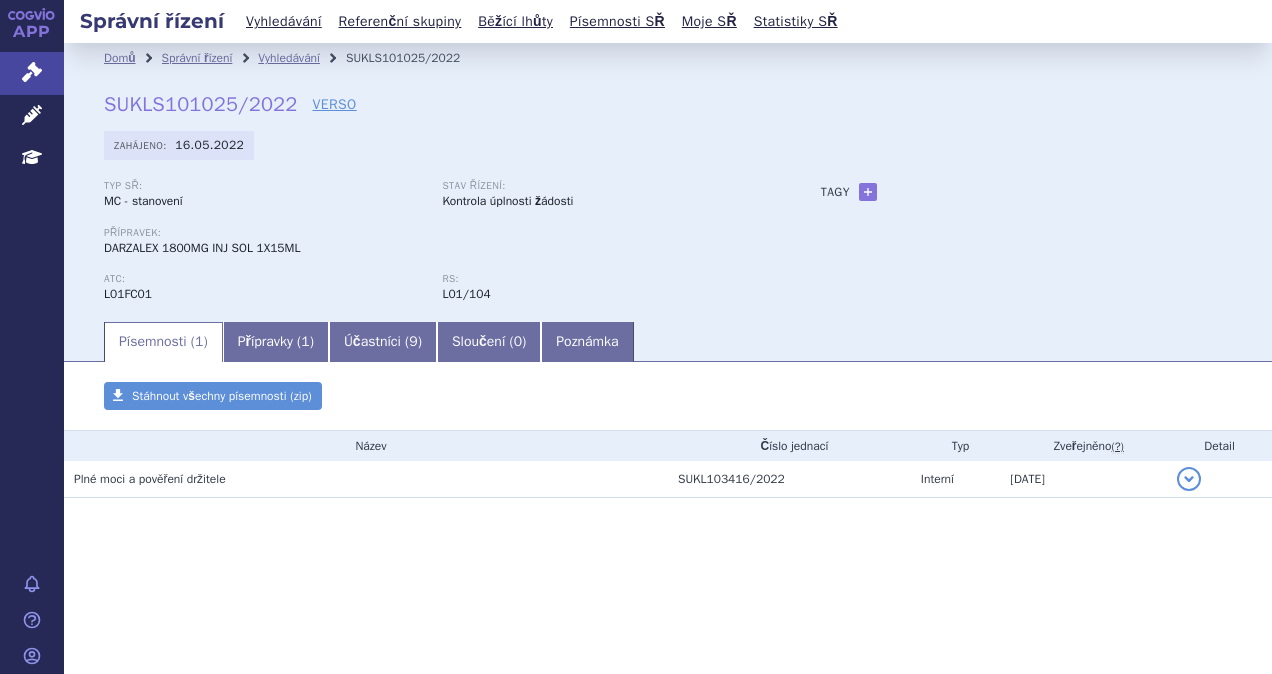 scroll, scrollTop: 0, scrollLeft: 0, axis: both 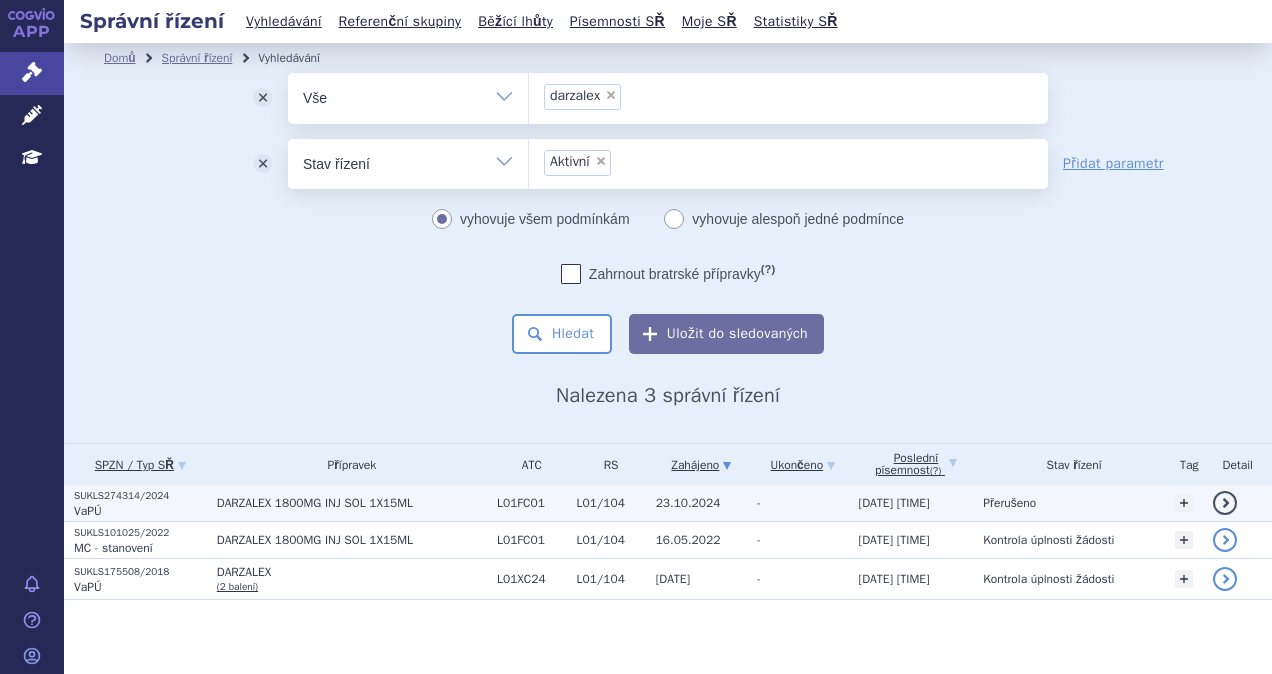 click on "DARZALEX 1800MG INJ SOL 1X15ML" at bounding box center (347, 503) 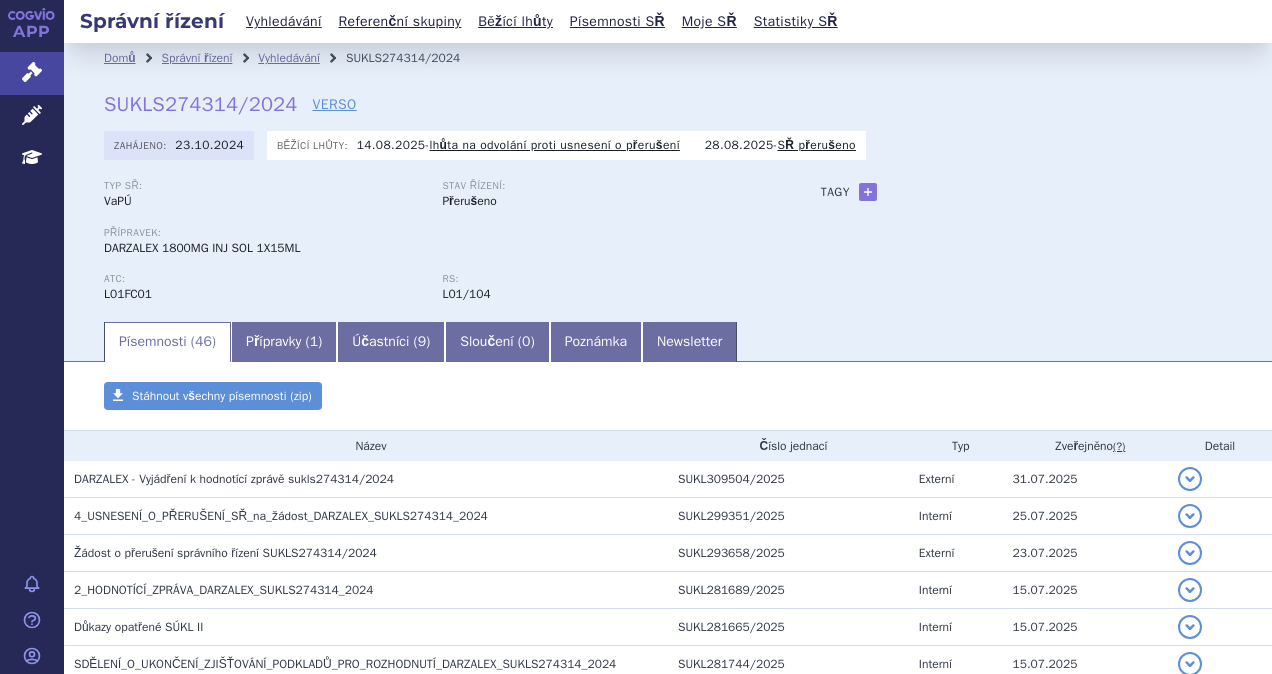 scroll, scrollTop: 0, scrollLeft: 0, axis: both 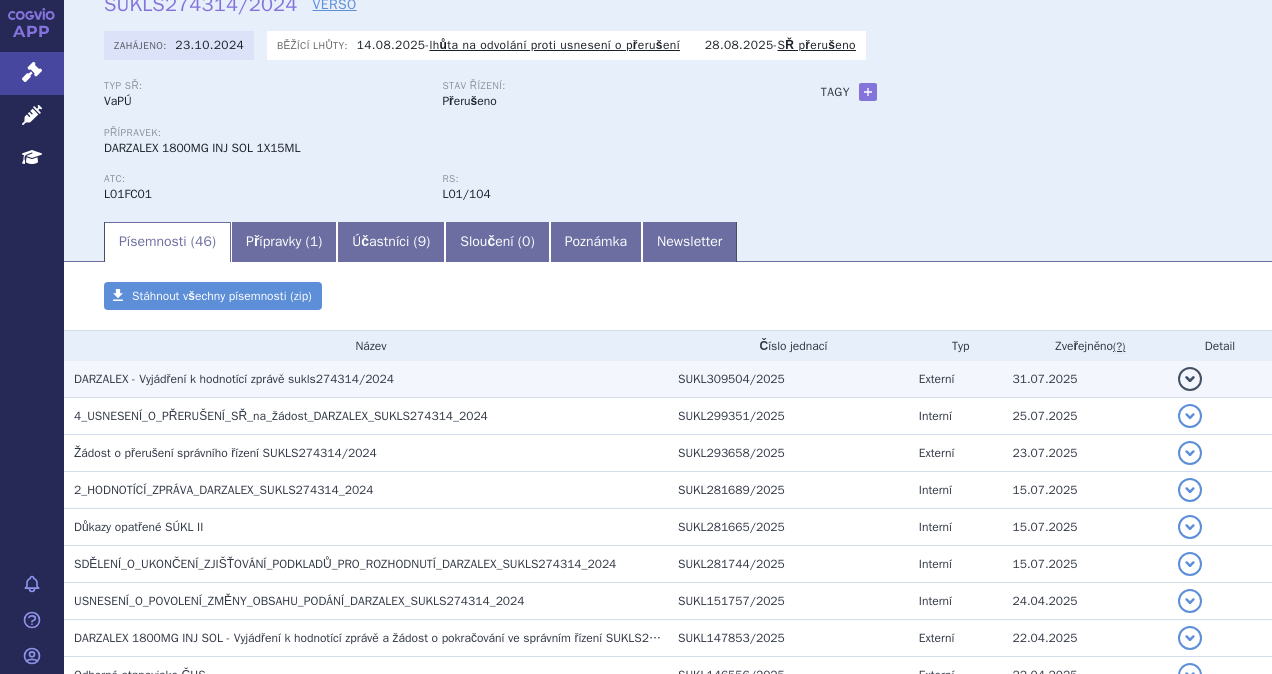 click on "DARZALEX - Vyjádření k hodnotící zprávě sukls274314/2024" at bounding box center [234, 379] 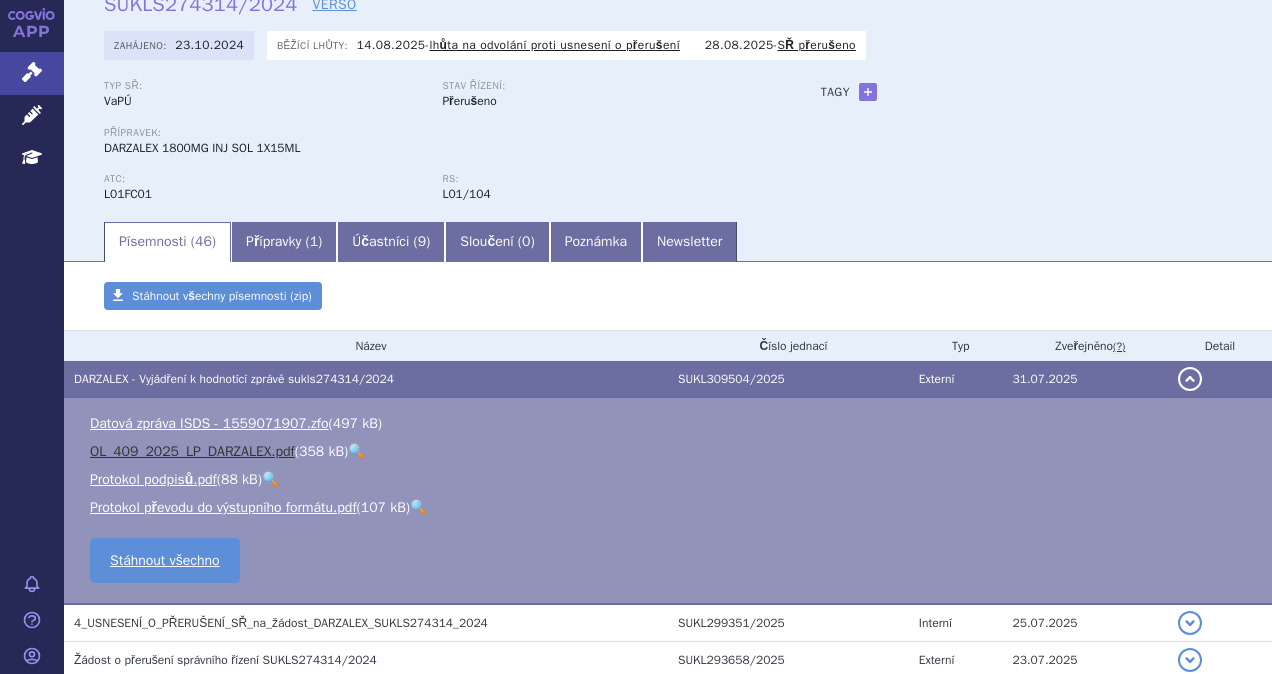 click on "OL_409_2025_LP_DARZALEX.pdf" at bounding box center [192, 451] 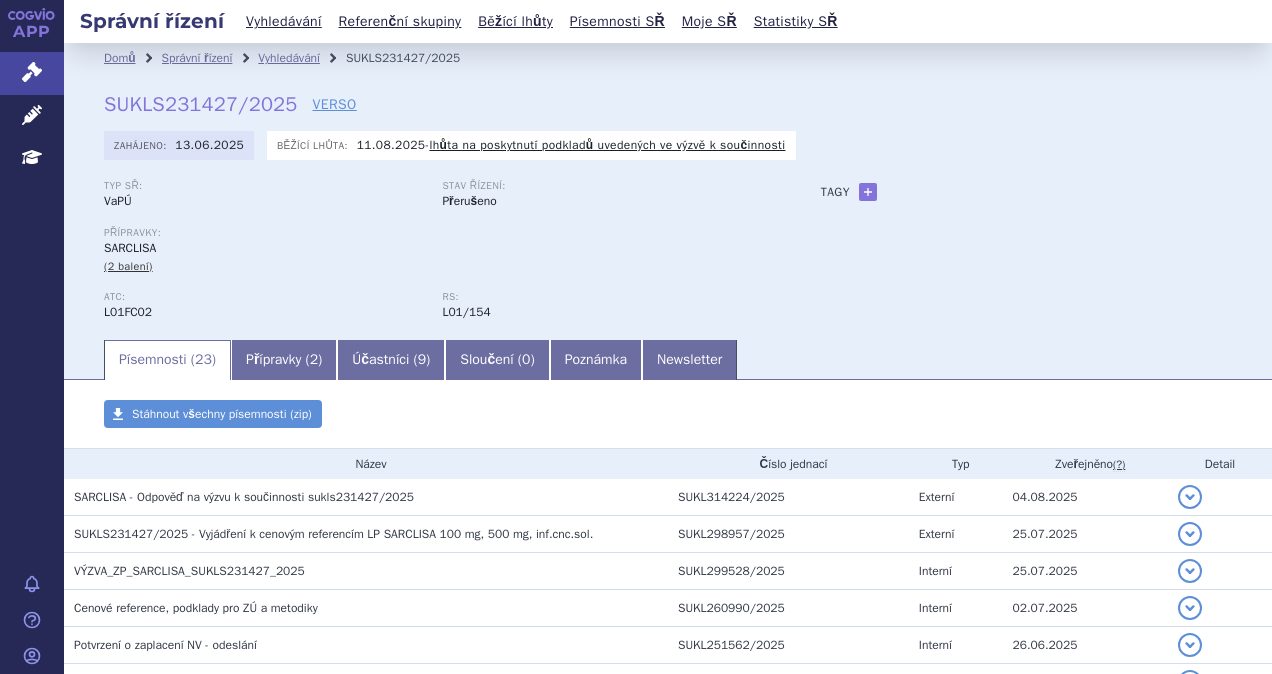 scroll, scrollTop: 0, scrollLeft: 0, axis: both 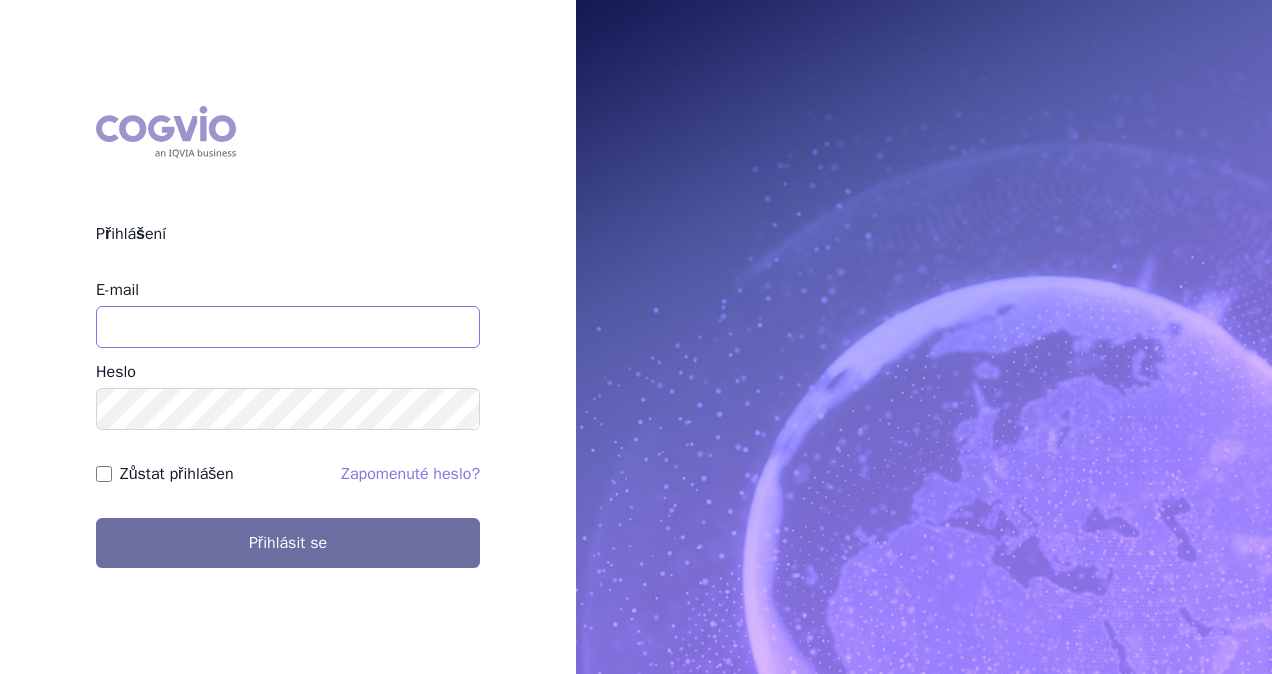 click on "E-mail" at bounding box center [288, 327] 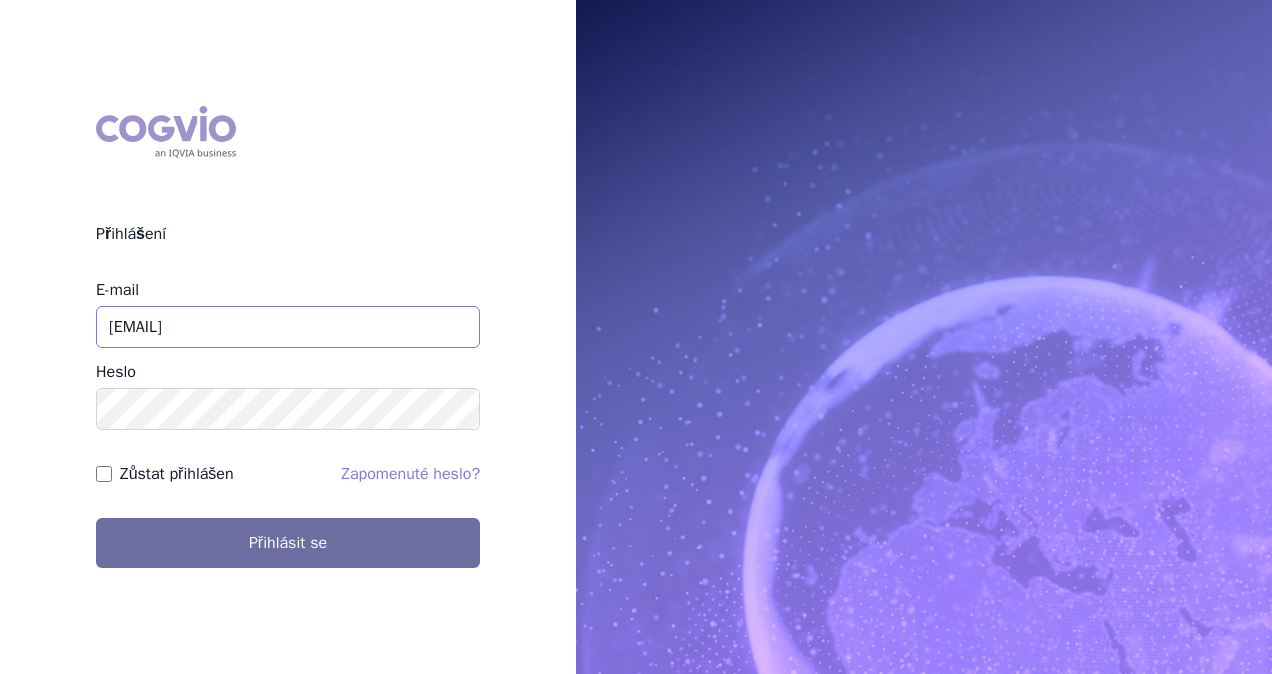 type on "michaela.x.tauchmanova@gsk.com" 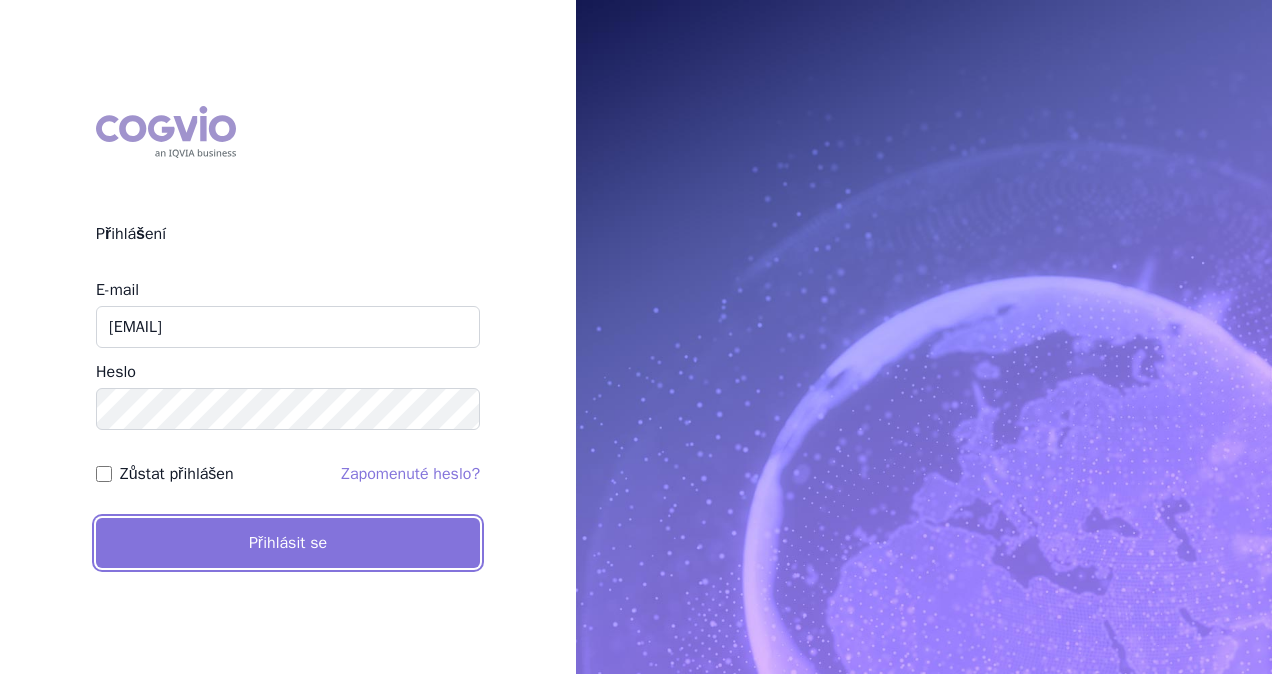 click on "Přihlásit se" at bounding box center (288, 543) 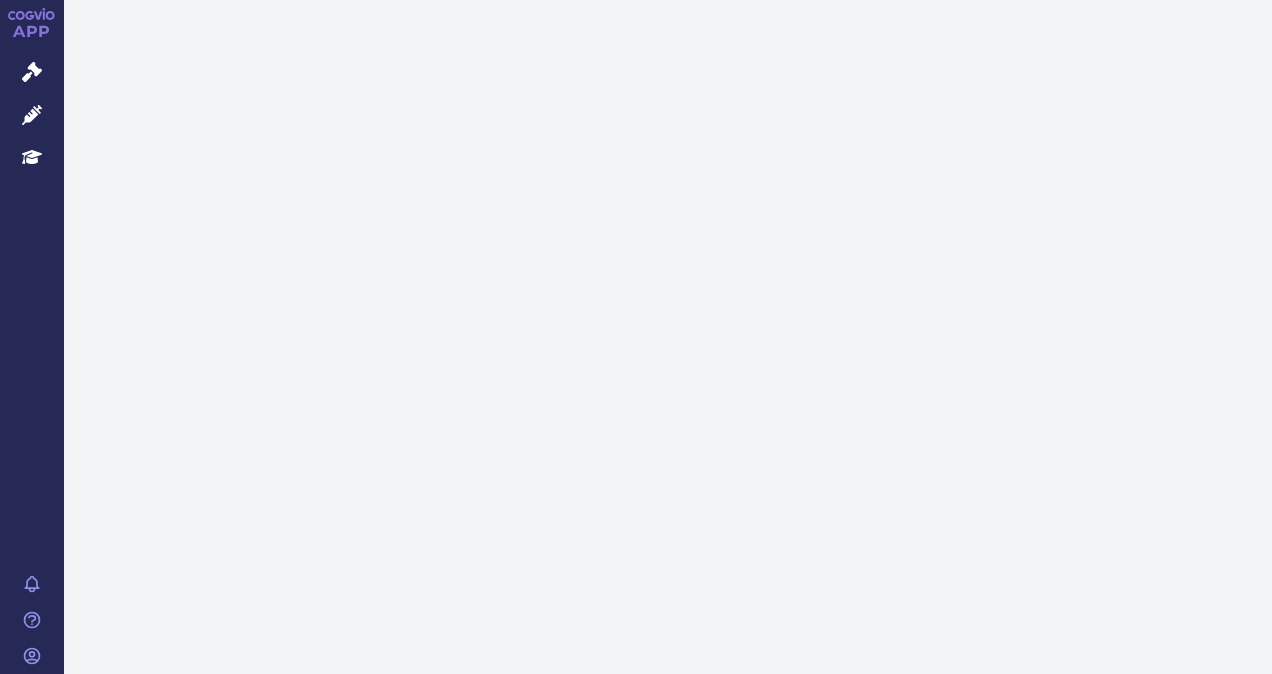 scroll, scrollTop: 0, scrollLeft: 0, axis: both 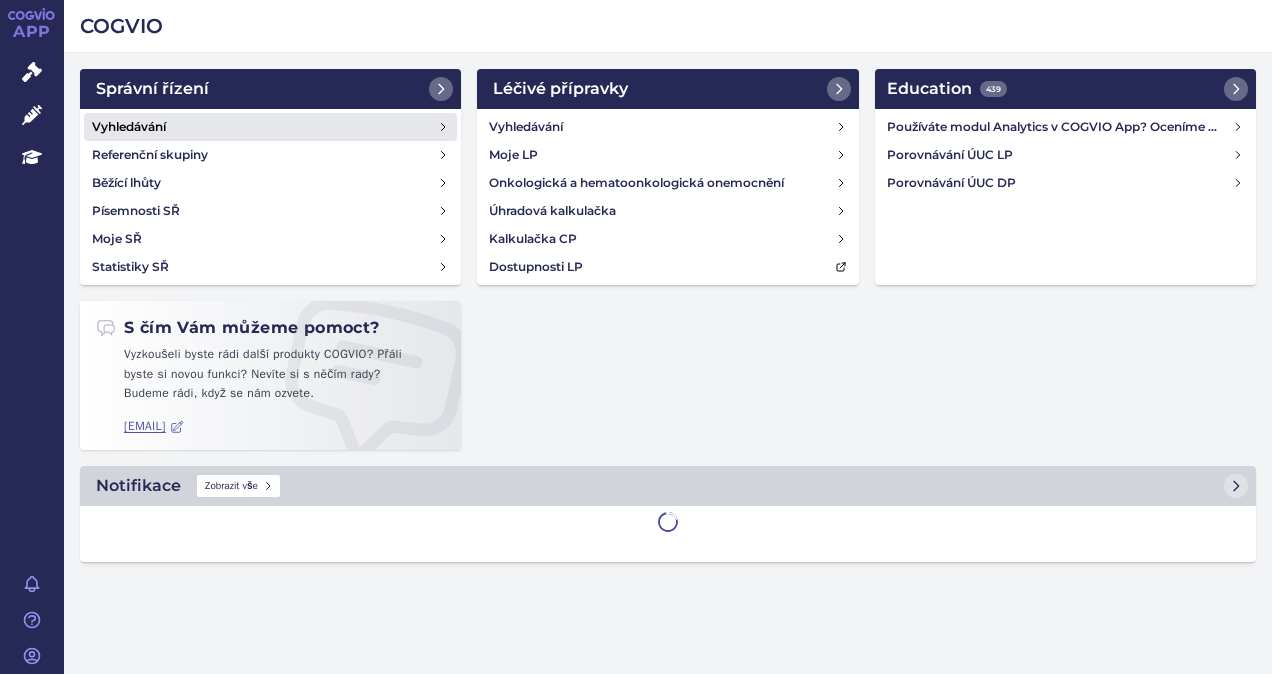 click on "Vyhledávání" at bounding box center [129, 127] 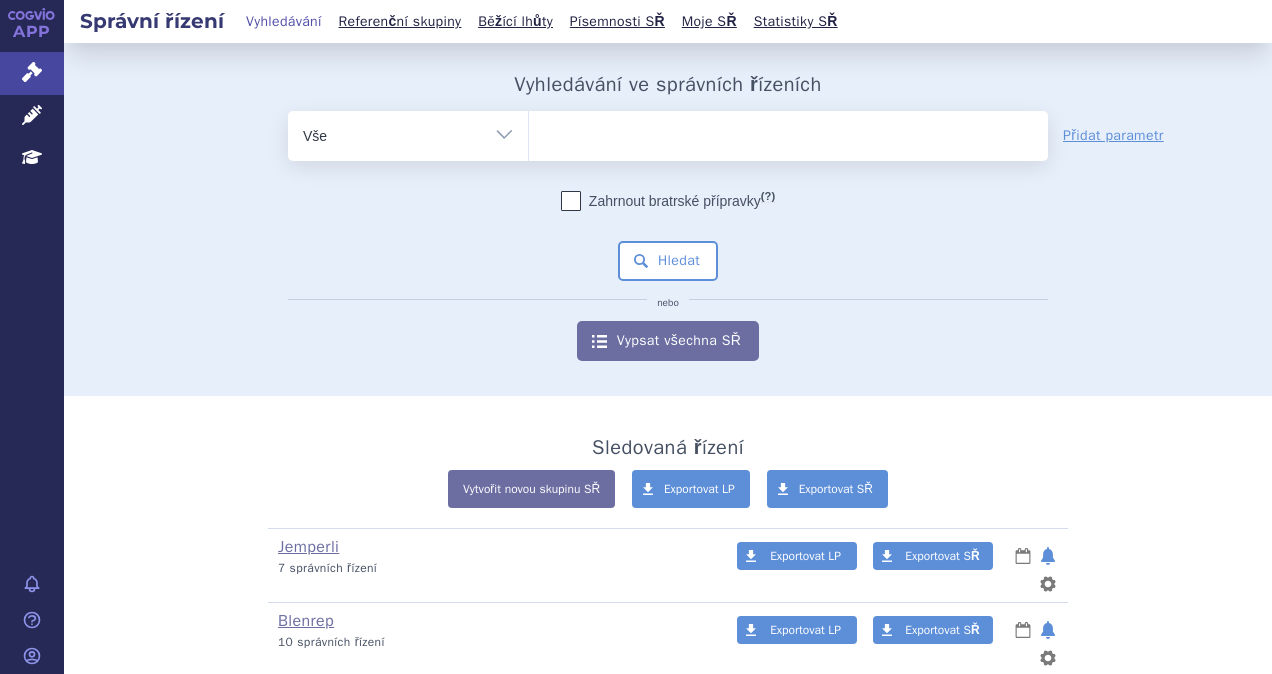 scroll, scrollTop: 0, scrollLeft: 0, axis: both 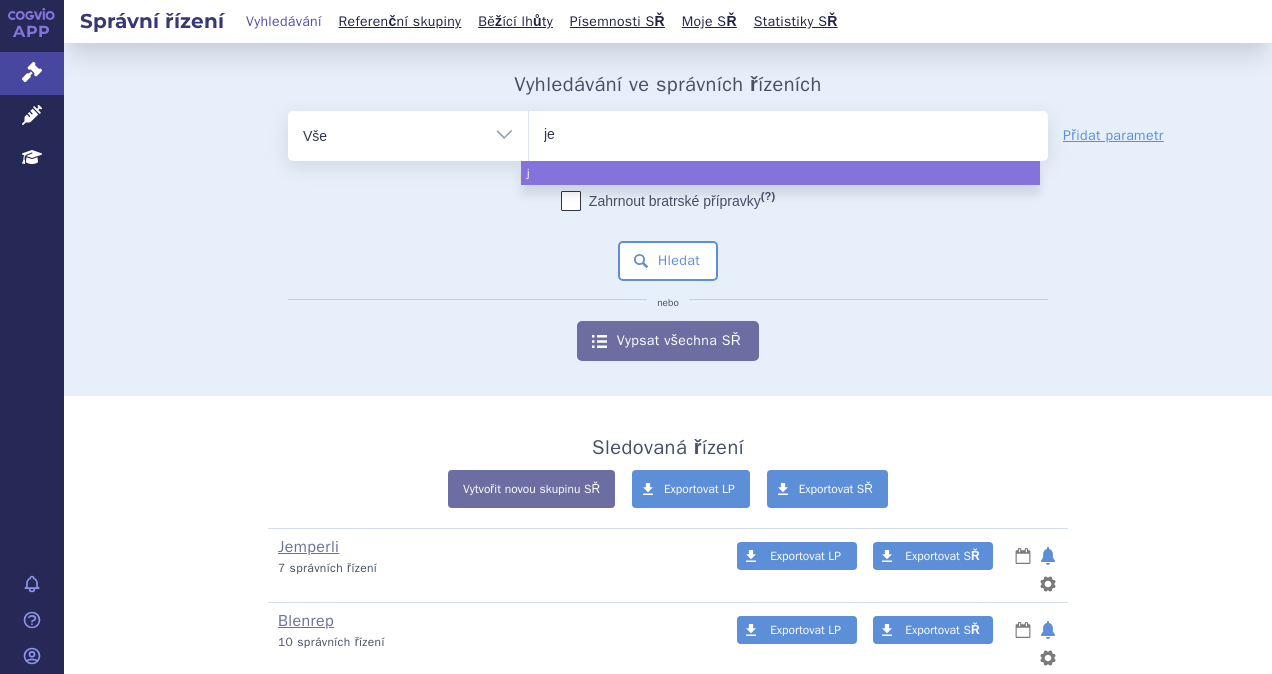 type on "jem" 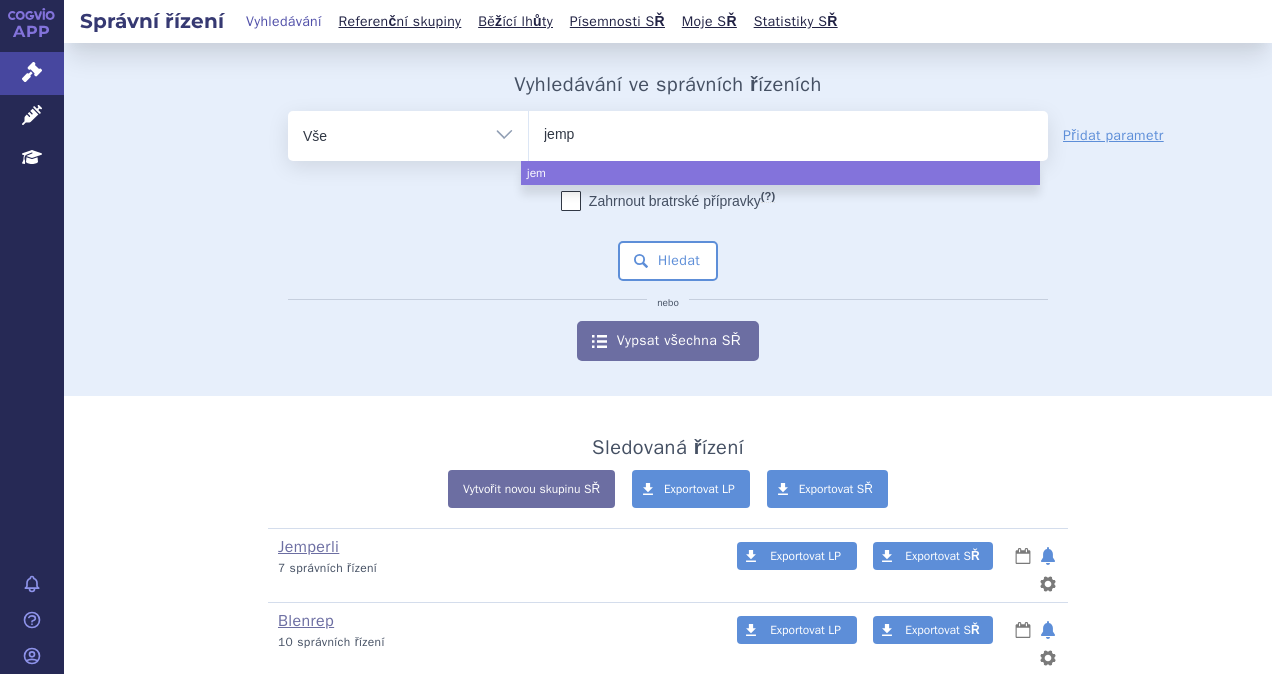 type on "jempe" 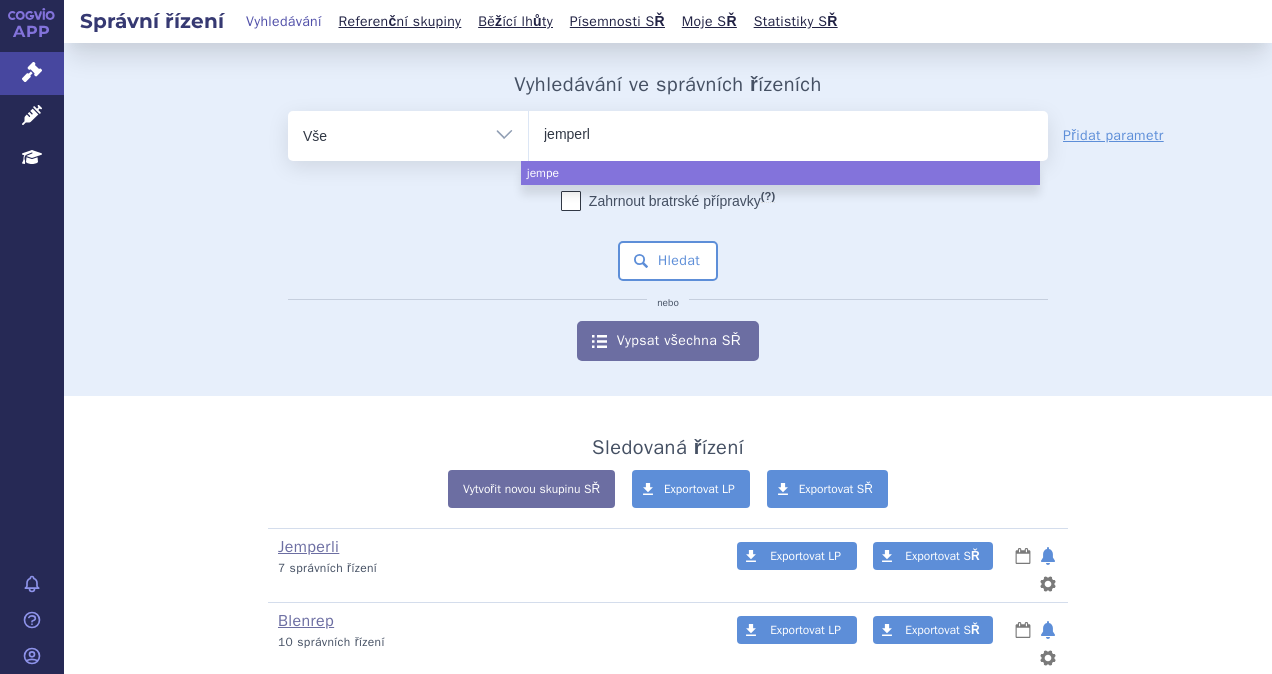 type on "jemperli" 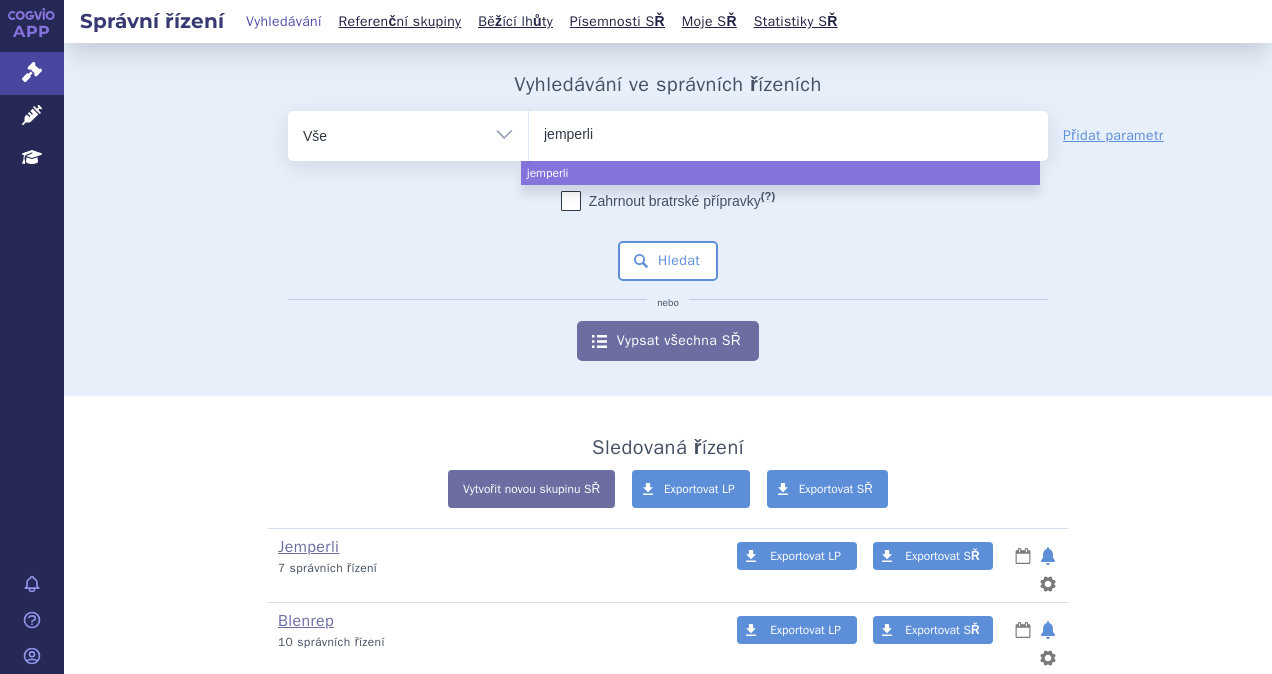 select on "jemperli" 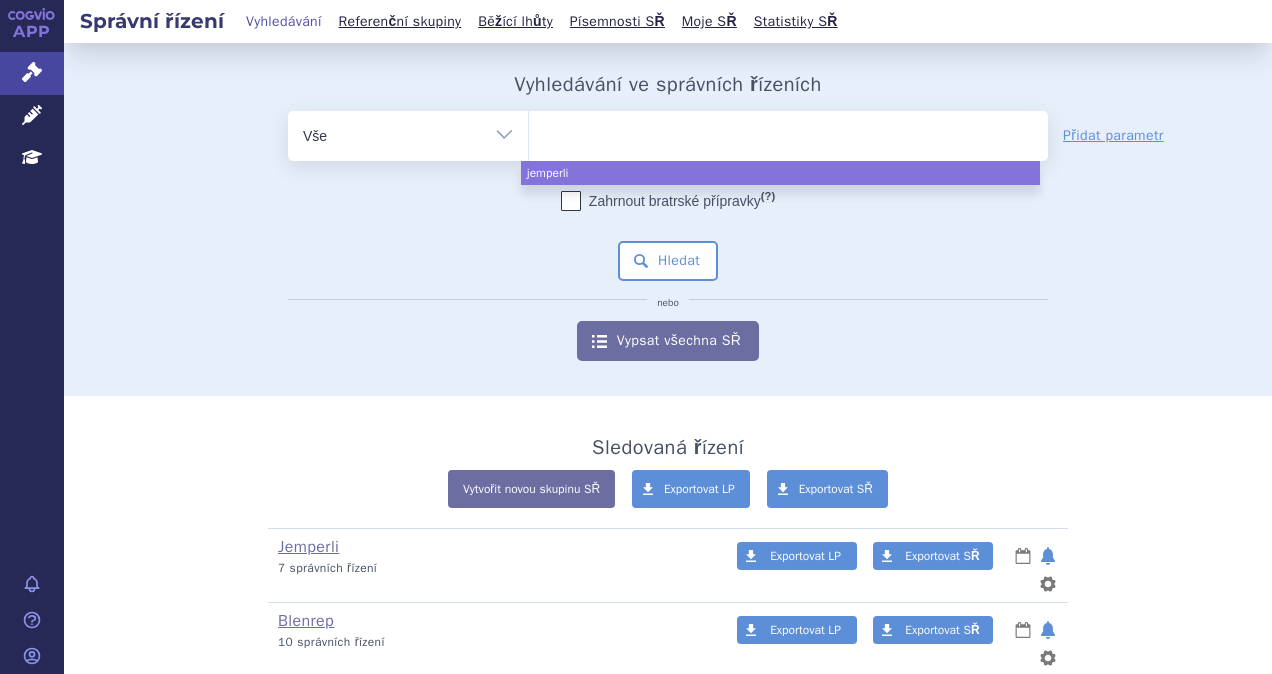 click on "Zahrnout bratrské přípravky  (?)
* Pozor, hledání dle vyhledávacího parametru  Indikační omezení dle MeSH  právě prochází aktualizací, neboť bylo vydáno nové SCAU. Výsledek vašeho hledání může být mírně omezený. Všechna data budou opět k dispozici během několika dní.
Hledat
nebo
Vypsat všechna SŘ" at bounding box center [668, 276] 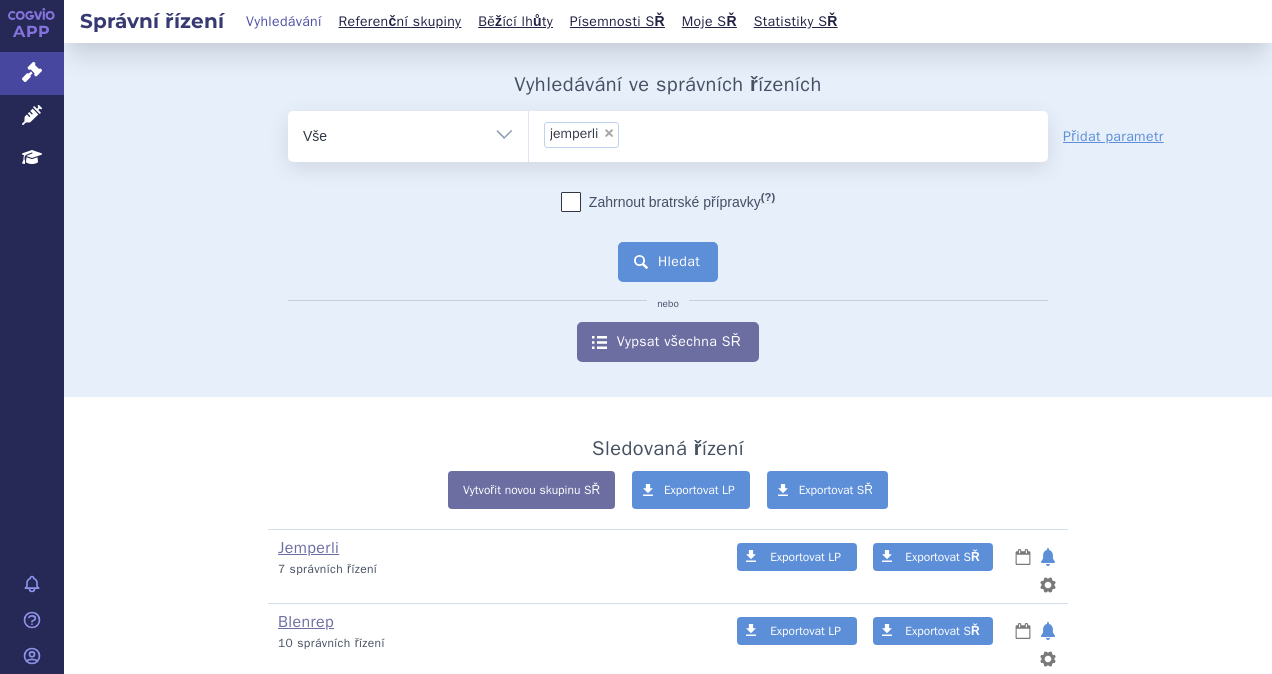 click on "Hledat" at bounding box center [668, 262] 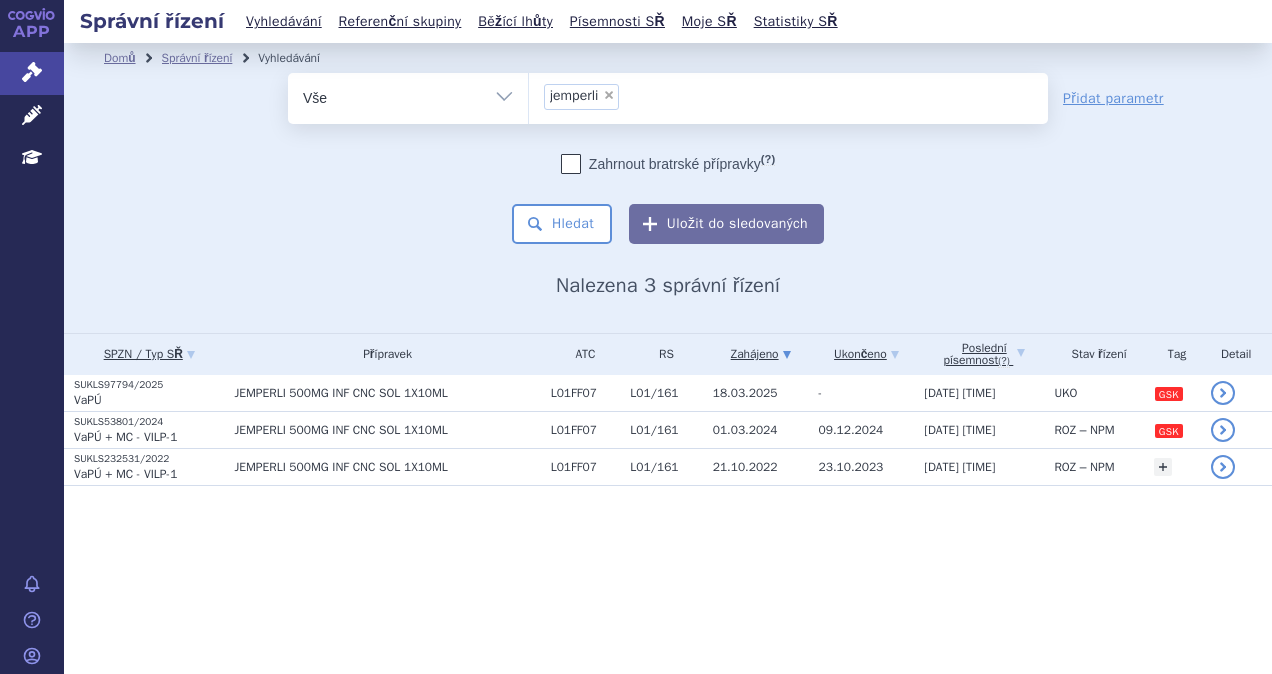scroll, scrollTop: 0, scrollLeft: 0, axis: both 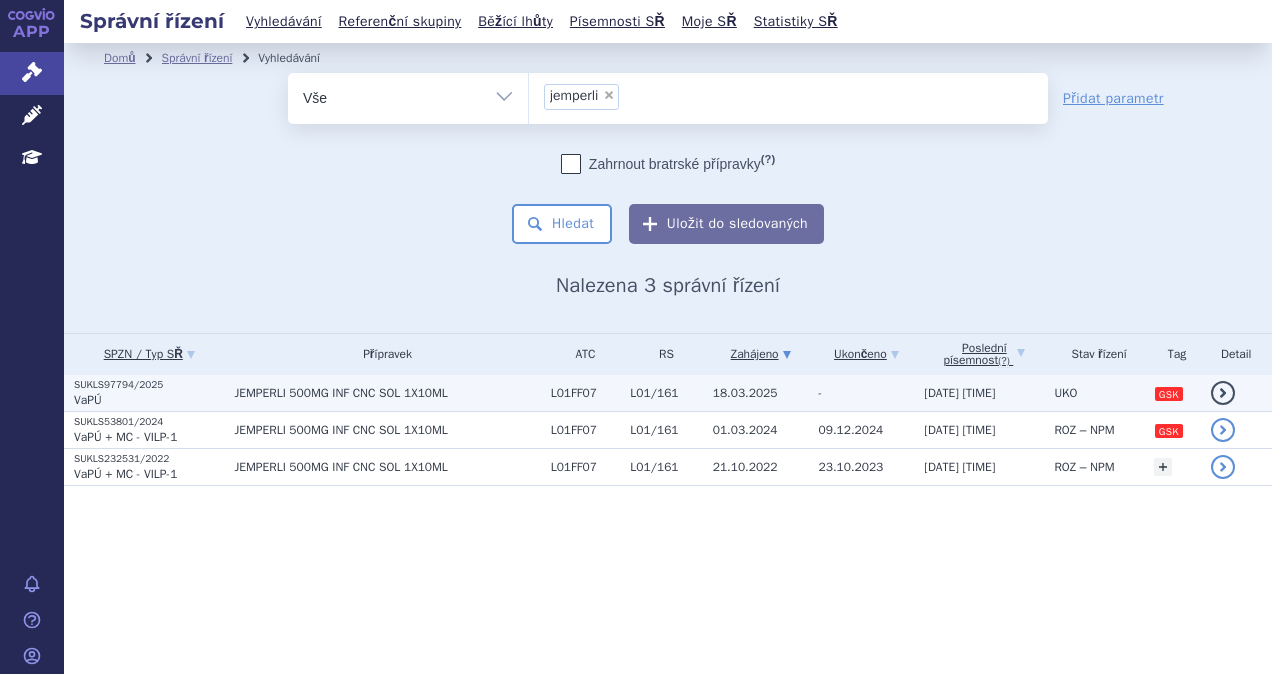 click on "JEMPERLI 500MG INF CNC SOL 1X10ML" at bounding box center [387, 393] 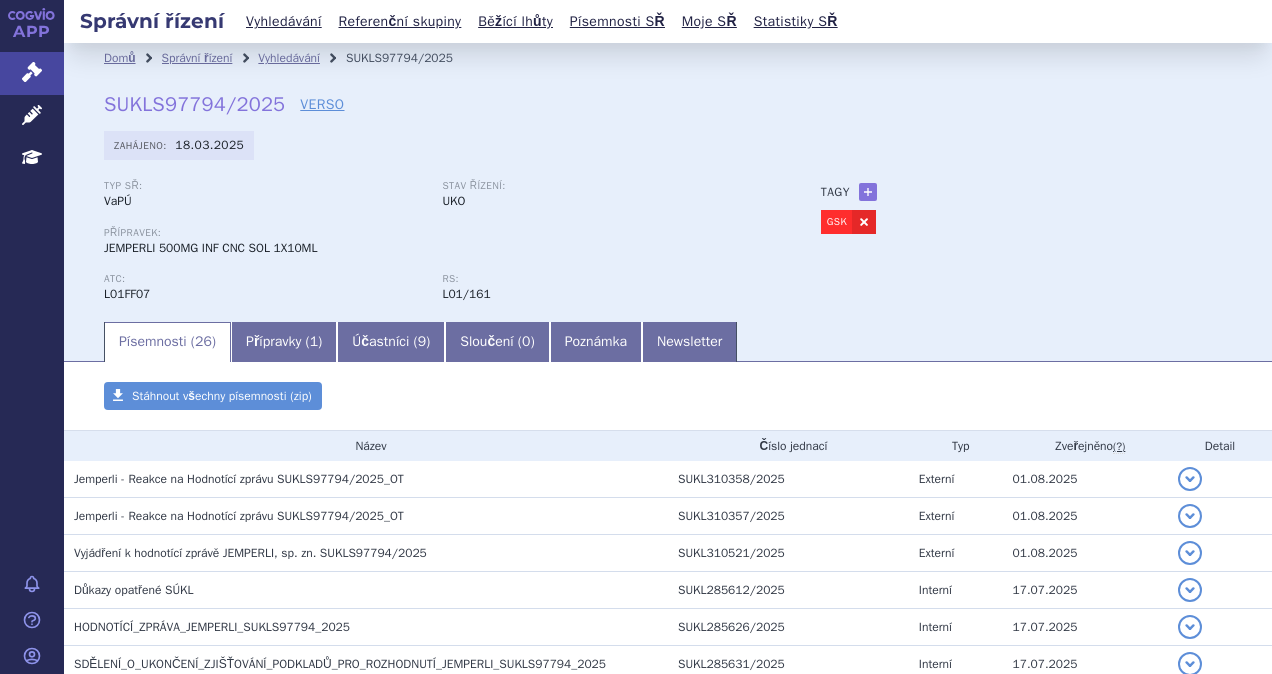 scroll, scrollTop: 0, scrollLeft: 0, axis: both 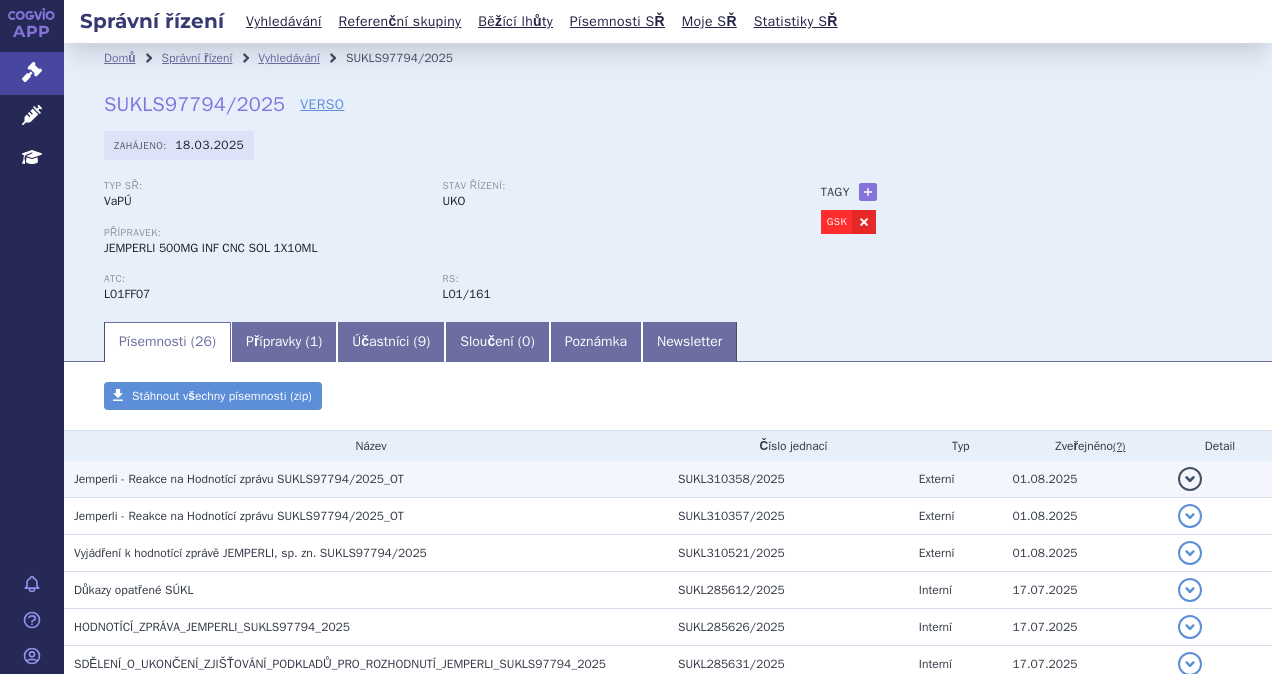 click on "Jemperli - Reakce na Hodnotící zprávu SUKLS97794/2025_OT" at bounding box center (239, 479) 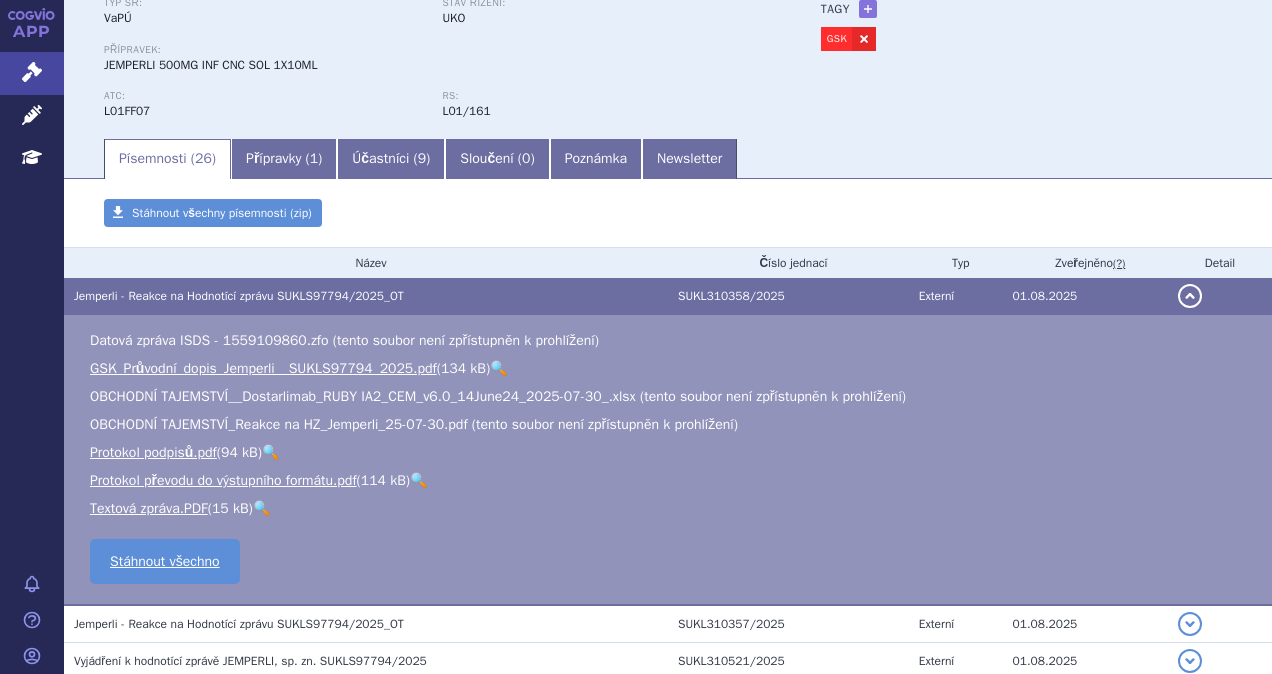 scroll, scrollTop: 200, scrollLeft: 0, axis: vertical 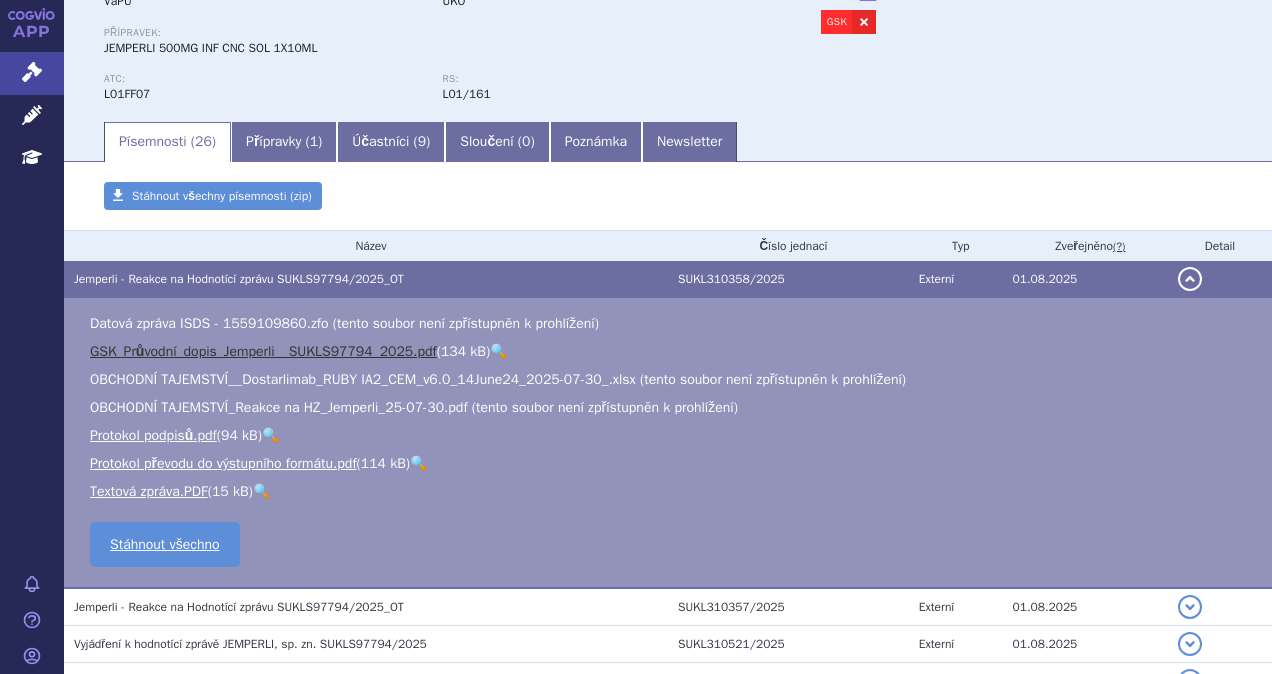 click on "GSK_Průvodní_dopis_Jemperli__SUKLS97794_2025.pdf" at bounding box center [263, 351] 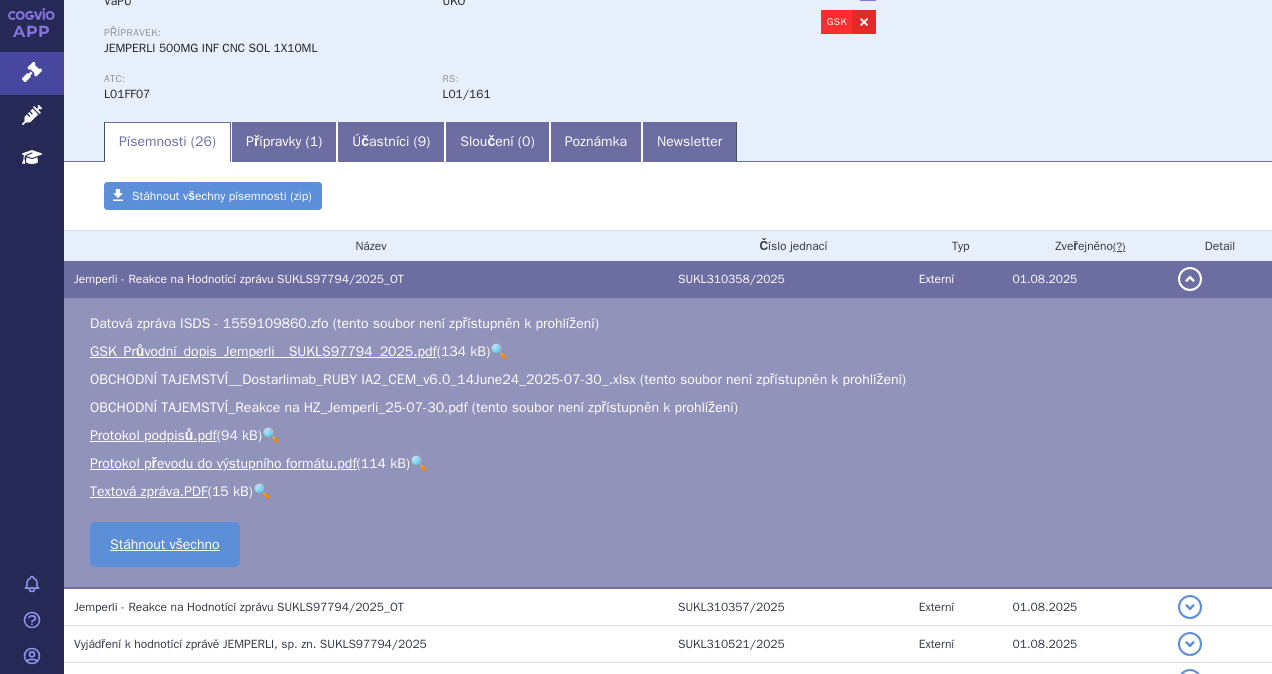 scroll, scrollTop: 400, scrollLeft: 0, axis: vertical 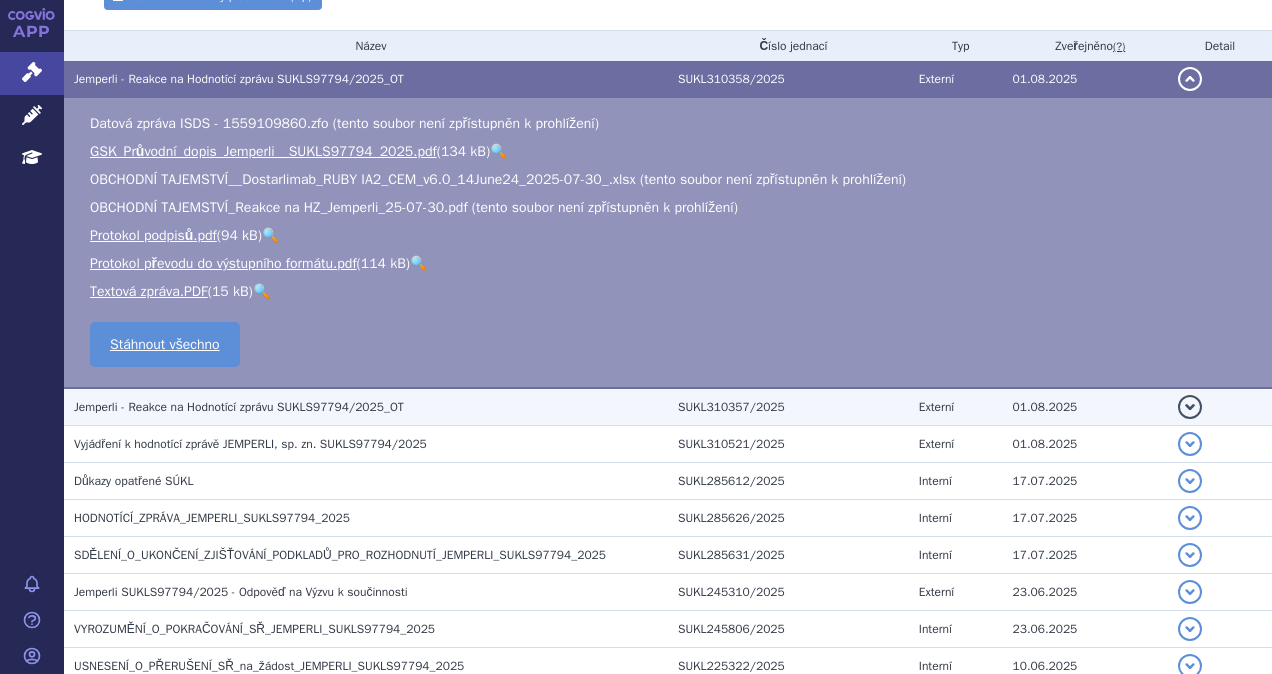 click on "Jemperli - Reakce na Hodnotící zprávu SUKLS97794/2025_OT" at bounding box center (239, 407) 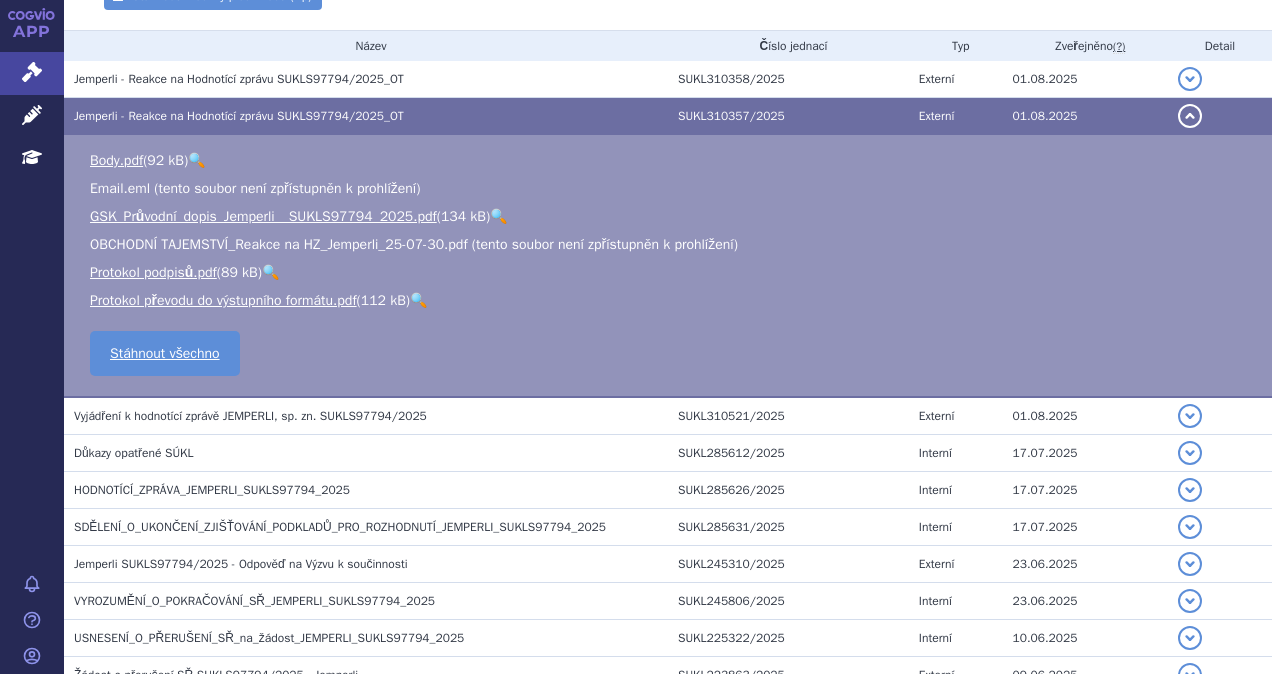 click on "Body.pdf
( 92 kB )
🔍
Email.eml (tento soubor není zpřístupněn k prohlížení)
GSK_Průvodní_dopis_Jemperli__SUKLS97794_2025.pdf 134 kB" at bounding box center [668, 231] 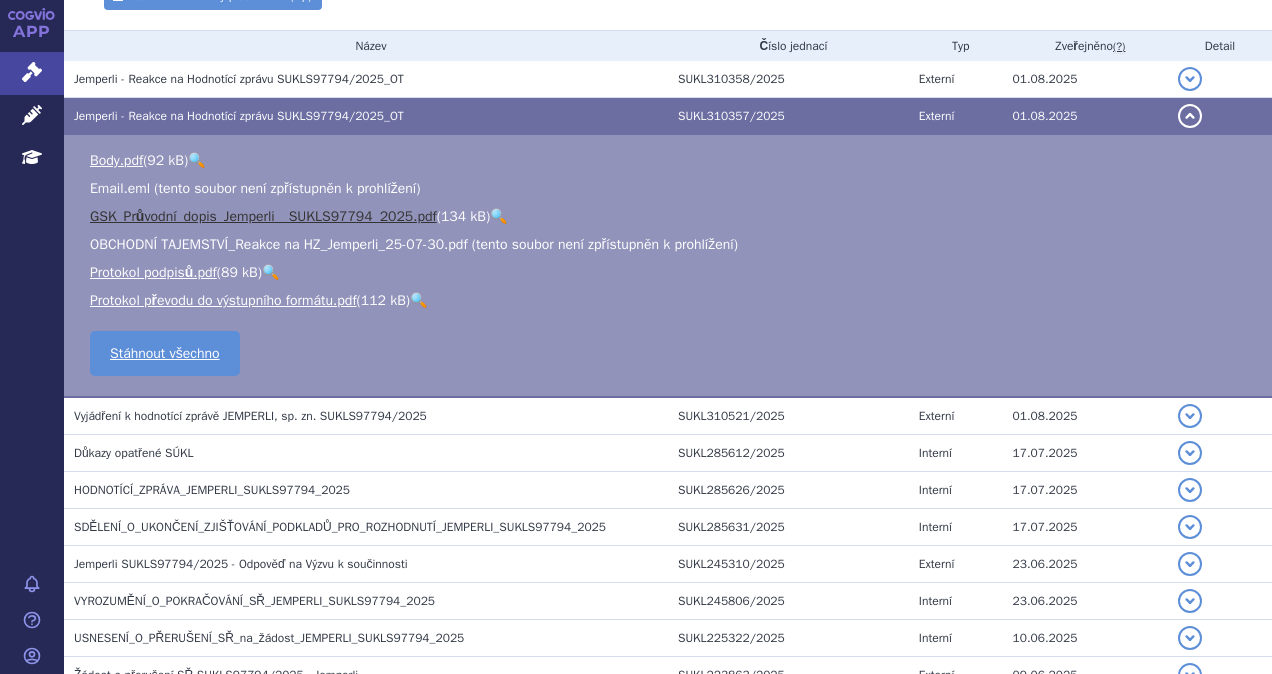 click on "GSK_Průvodní_dopis_Jemperli__SUKLS97794_2025.pdf" at bounding box center (263, 216) 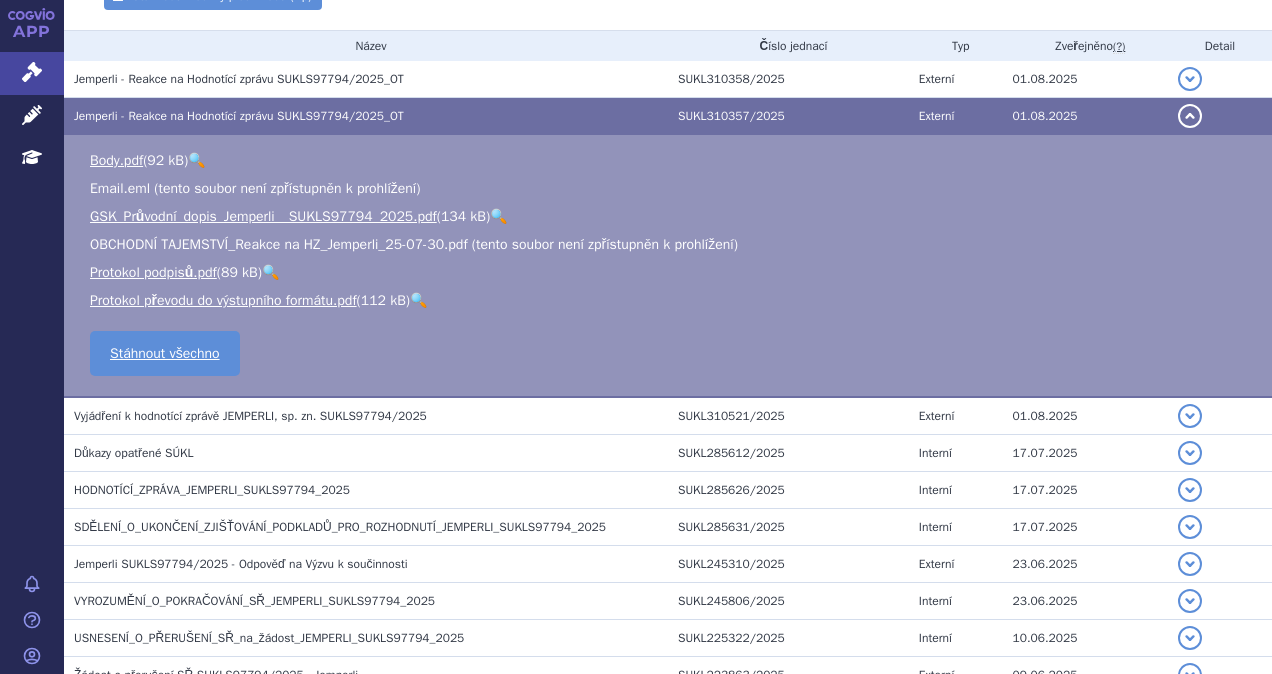 scroll, scrollTop: 0, scrollLeft: 0, axis: both 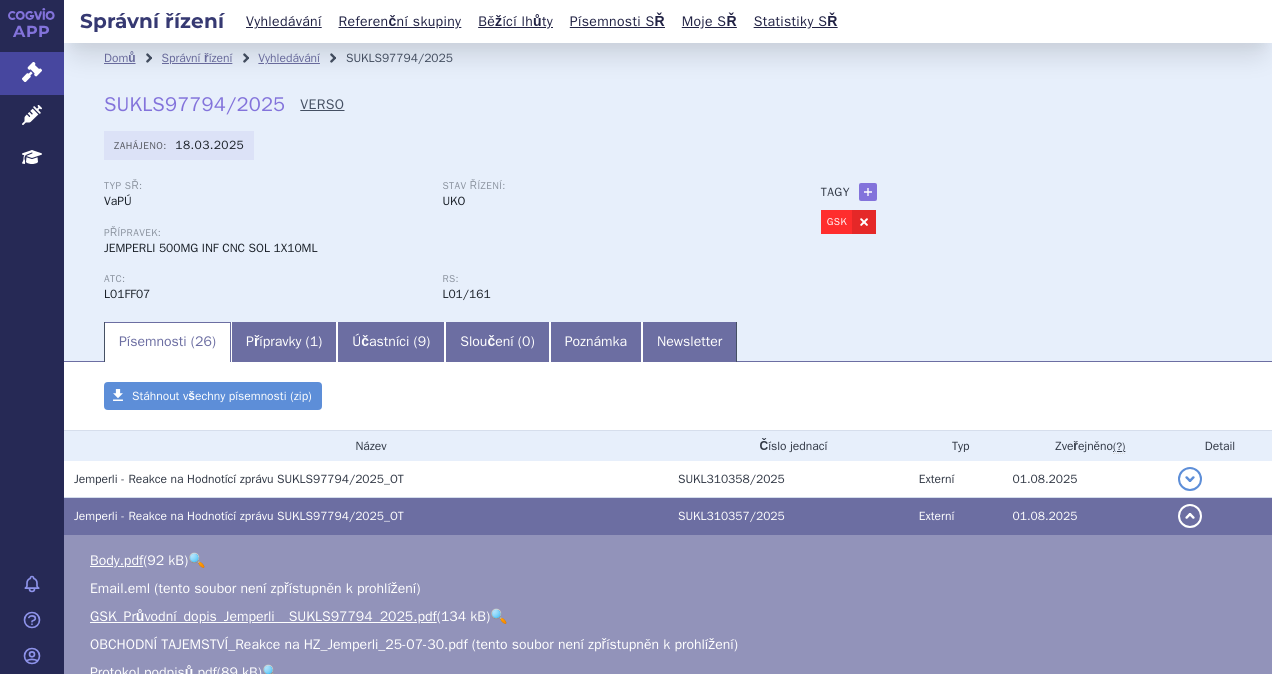 click on "VERSO" at bounding box center [322, 105] 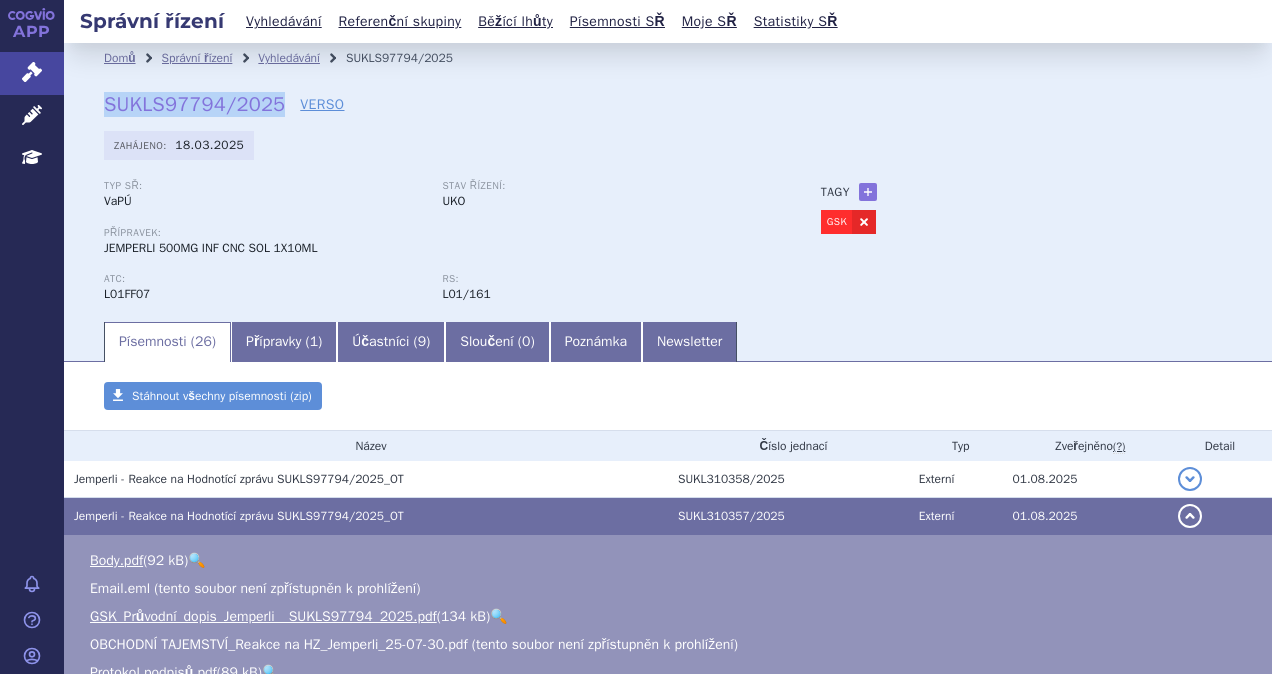 drag, startPoint x: 100, startPoint y: 101, endPoint x: 279, endPoint y: 115, distance: 179.54665 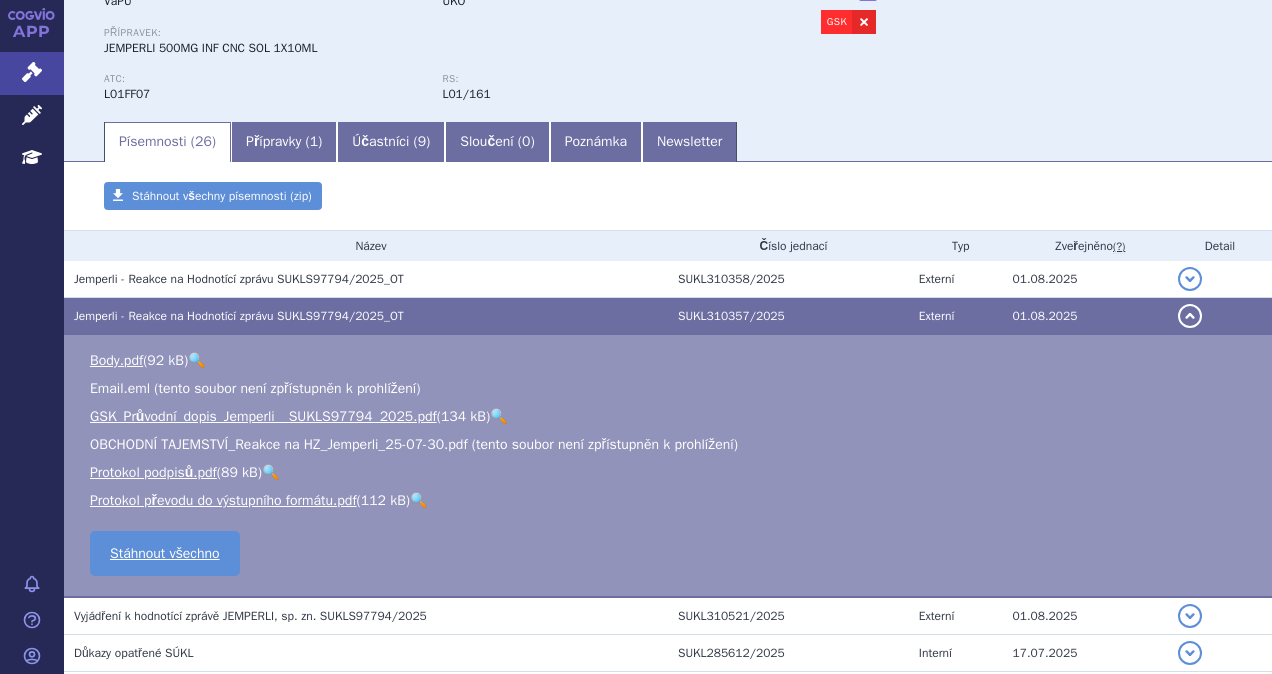 scroll, scrollTop: 400, scrollLeft: 0, axis: vertical 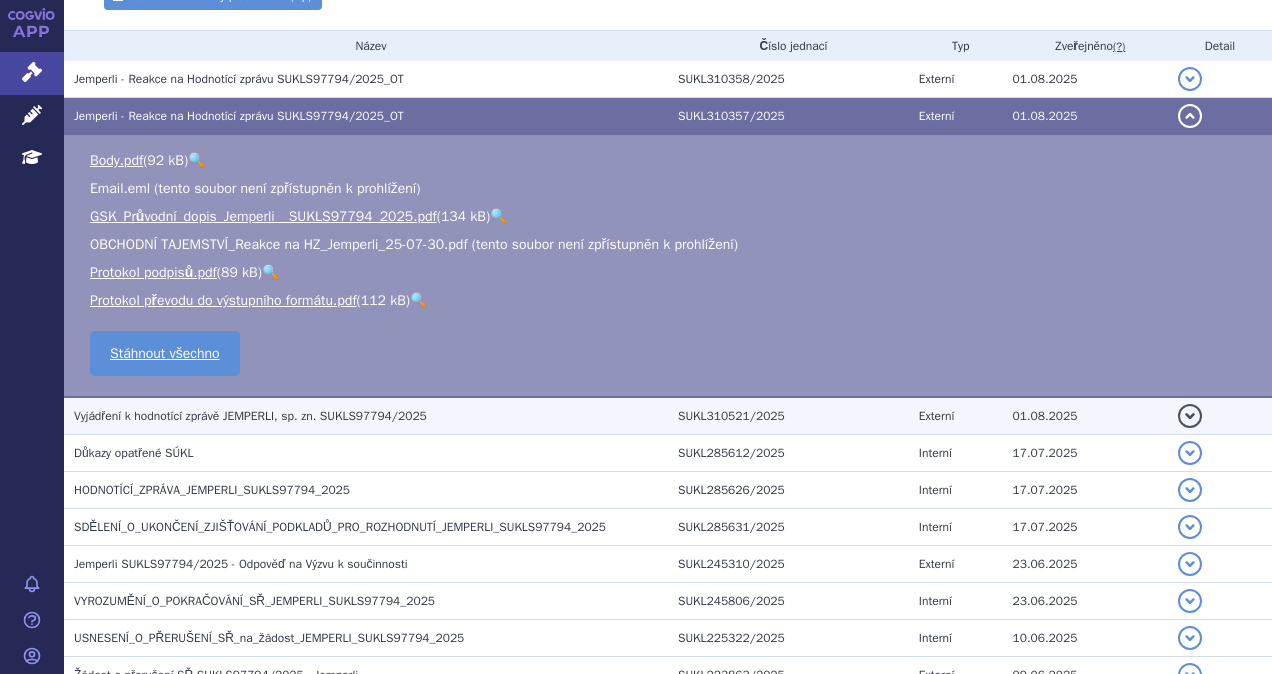 click on "Vyjádření k hodnotící zprávě JEMPERLI, sp. zn. SUKLS97794/2025" at bounding box center (250, 416) 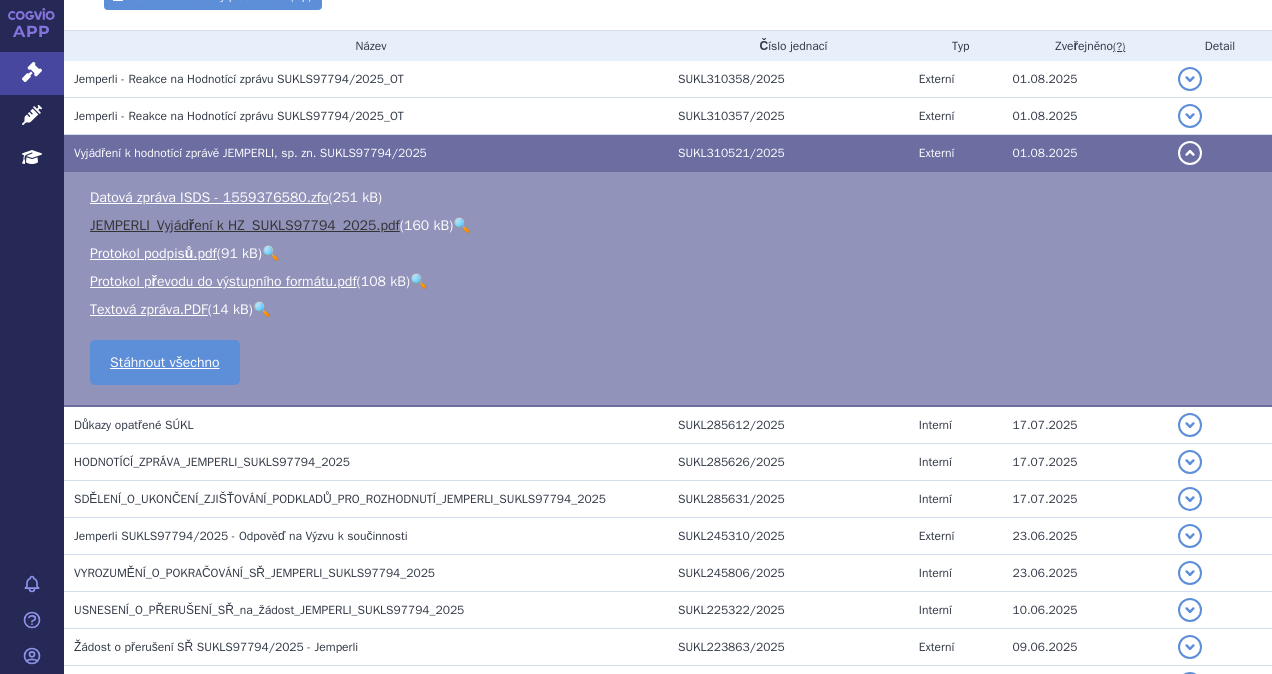 click on "JEMPERLI_Vyjádření k HZ_SUKLS97794_2025.pdf" at bounding box center [245, 225] 